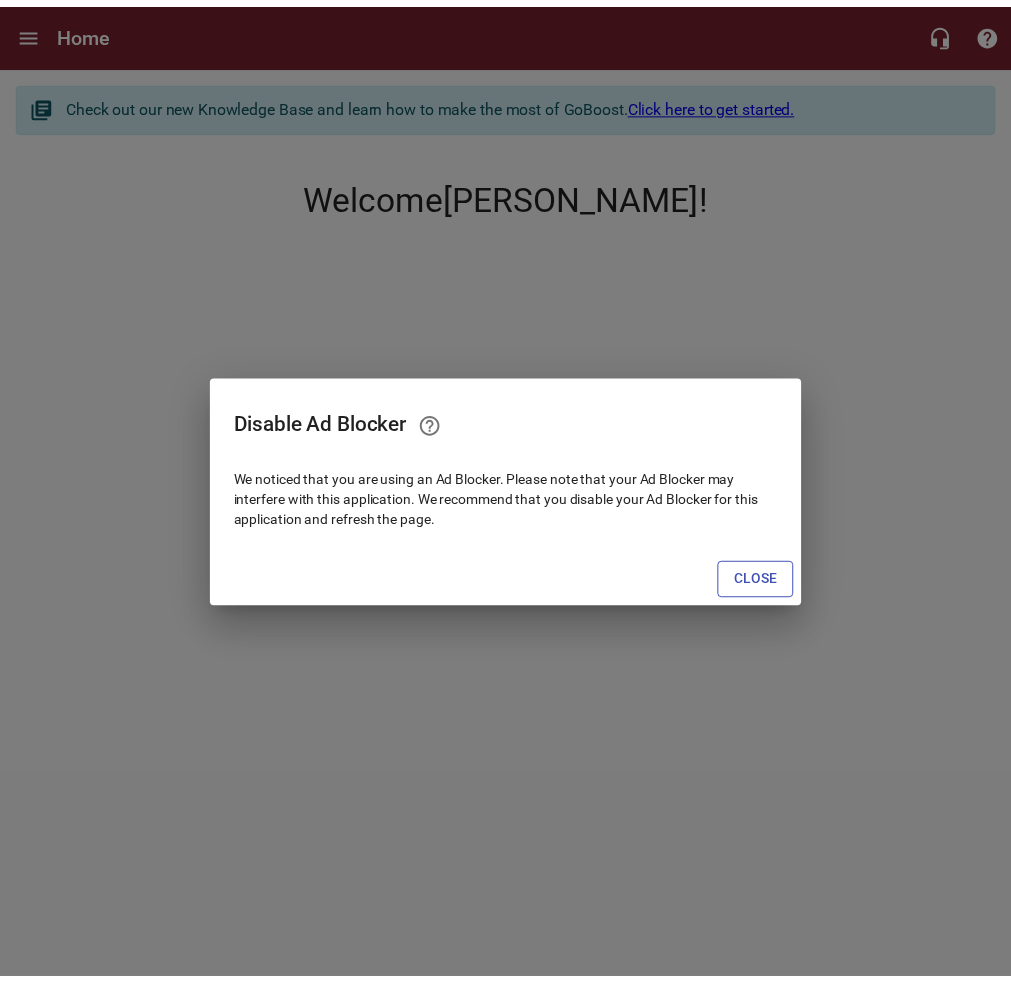 scroll, scrollTop: 0, scrollLeft: 0, axis: both 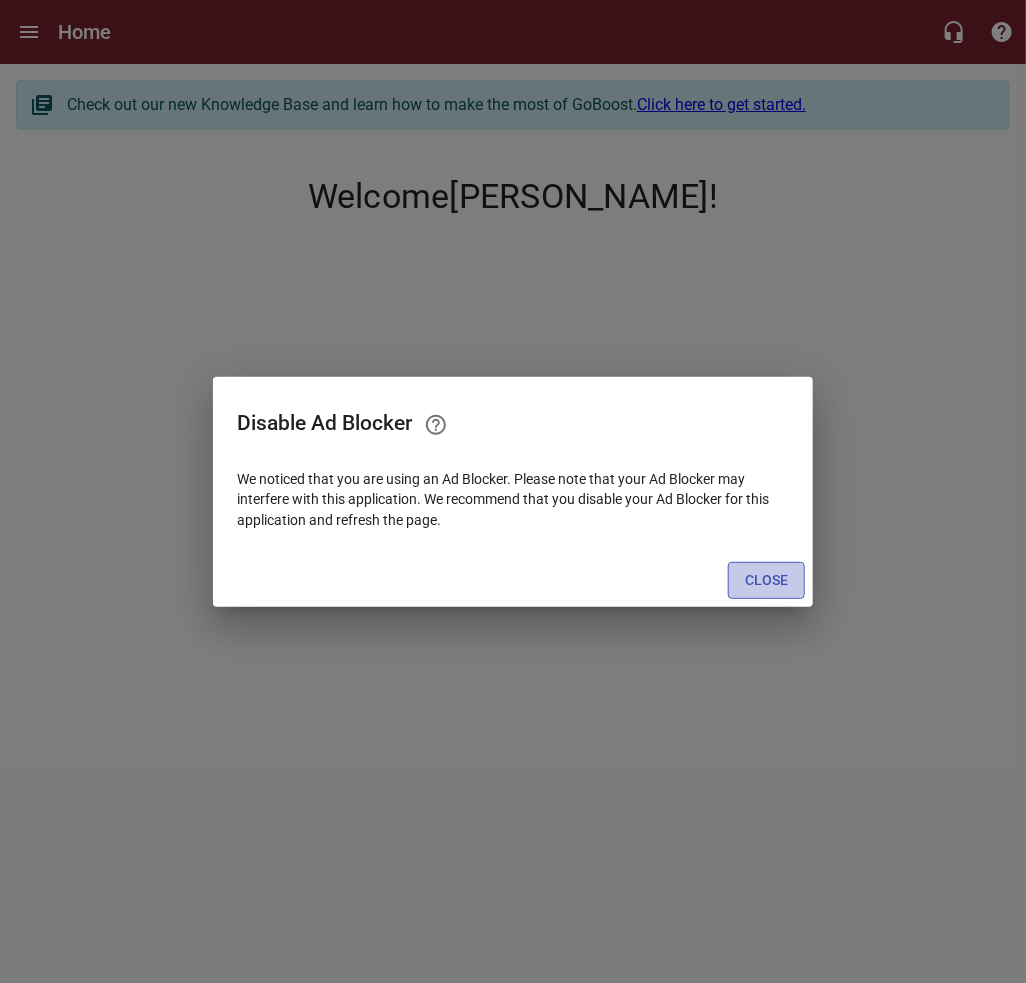 click on "Close" at bounding box center [766, 580] 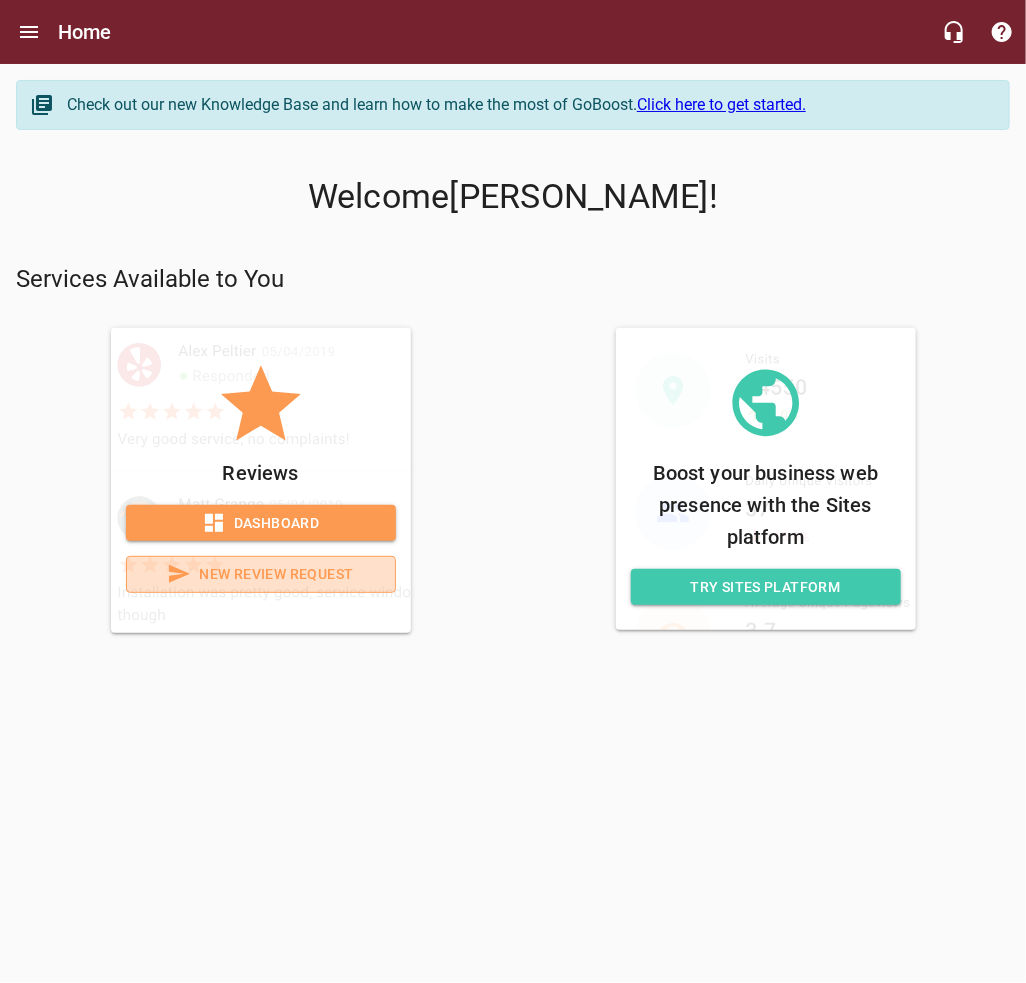 click on "New Review Request" at bounding box center (261, 574) 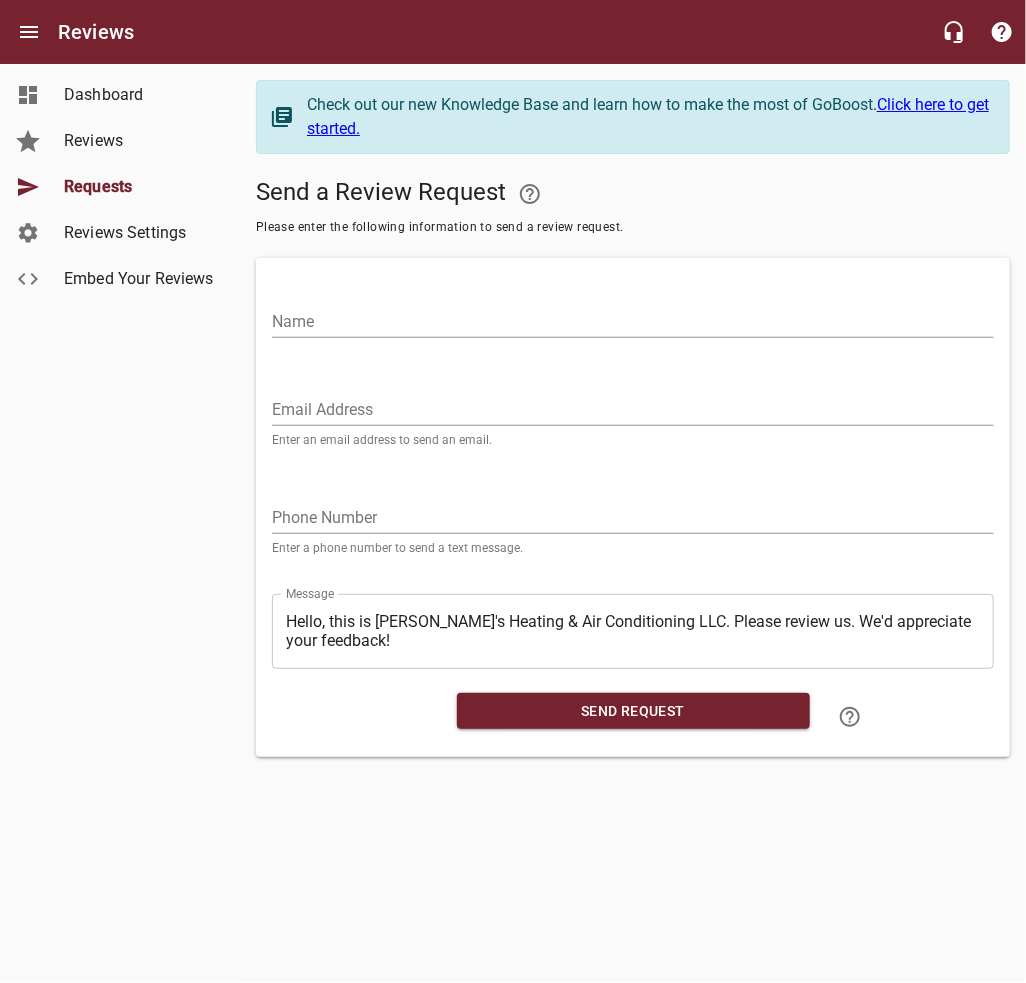click on "Name" at bounding box center [633, 322] 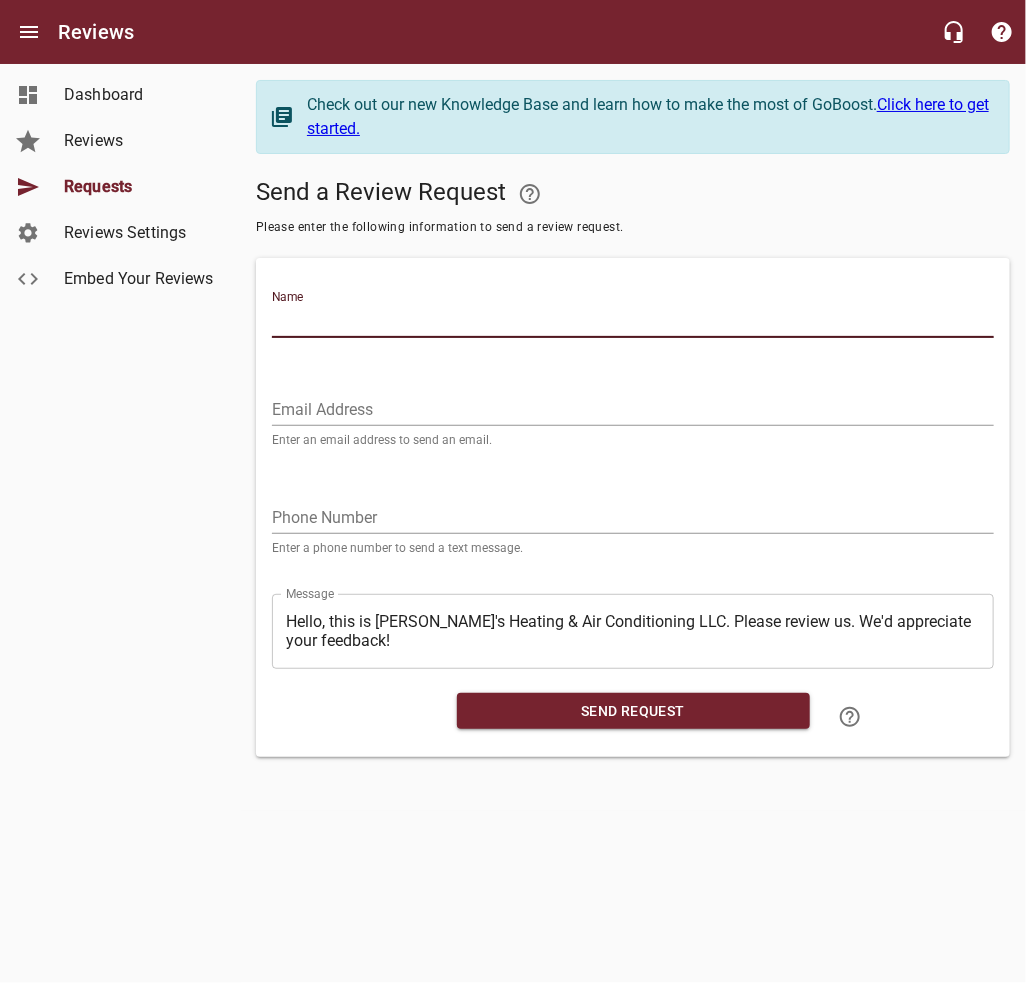 click on "Name" at bounding box center [633, 322] 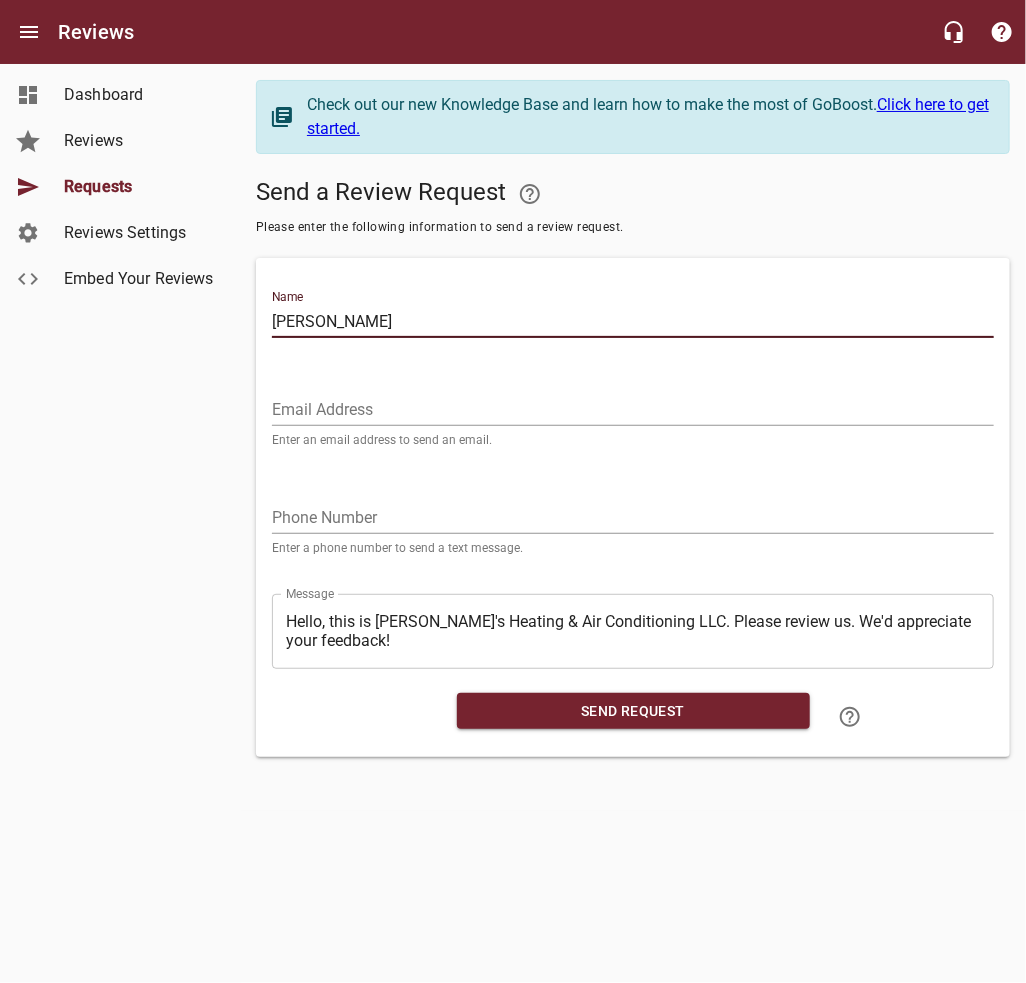 type on "[PERSON_NAME]" 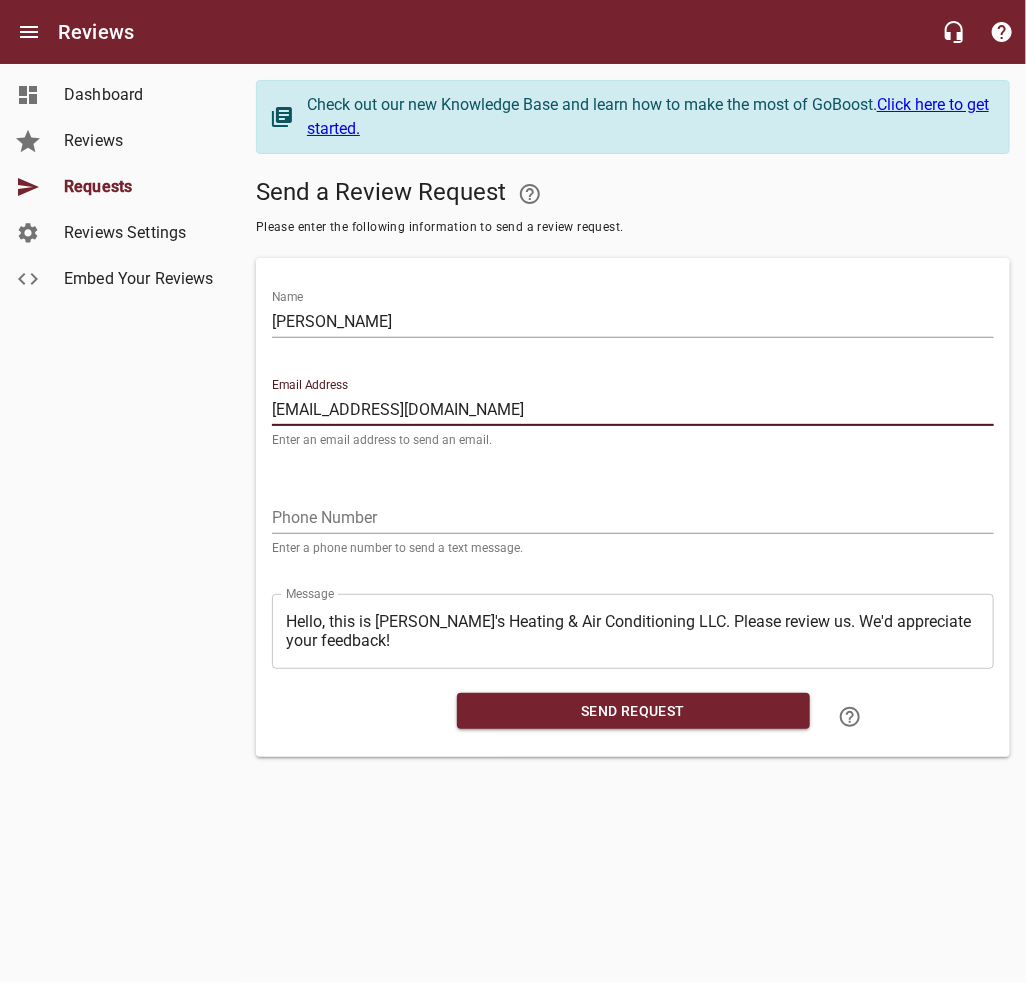 type on "[EMAIL_ADDRESS][DOMAIN_NAME]" 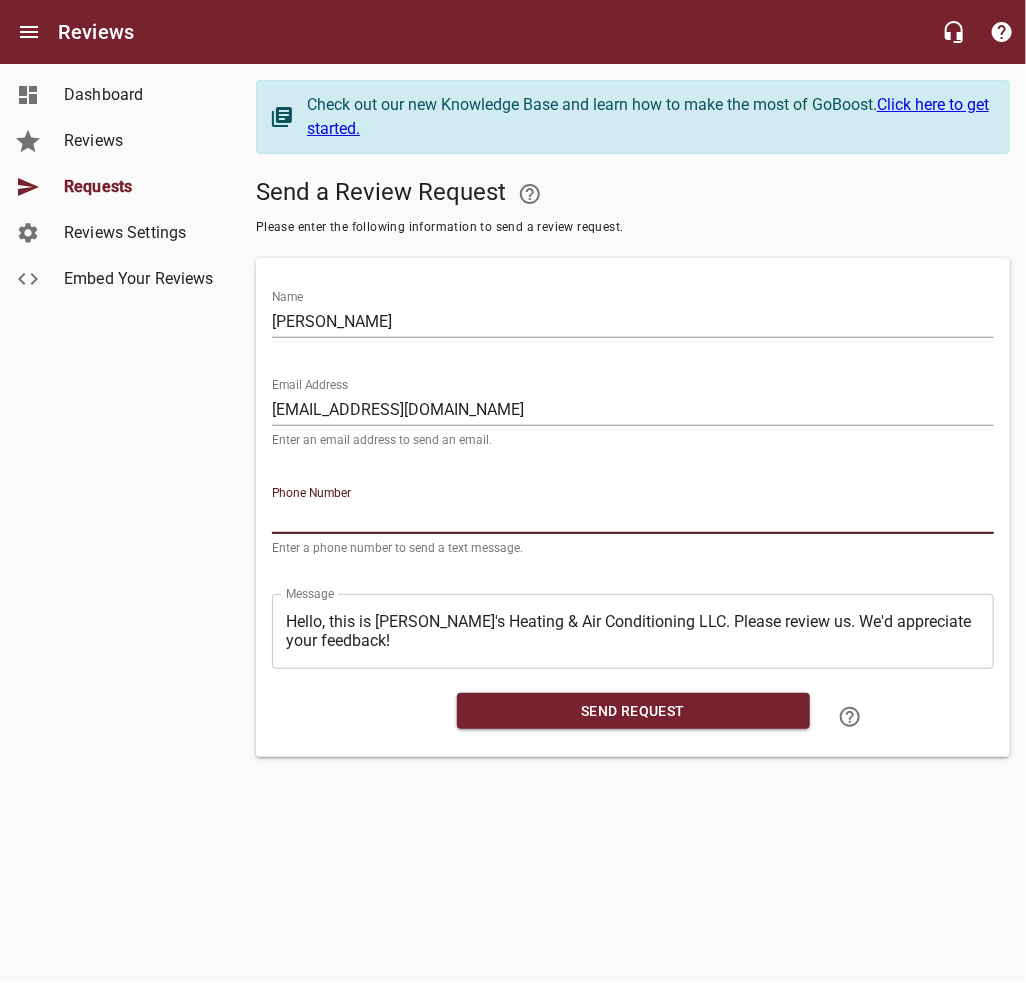 click at bounding box center [633, 518] 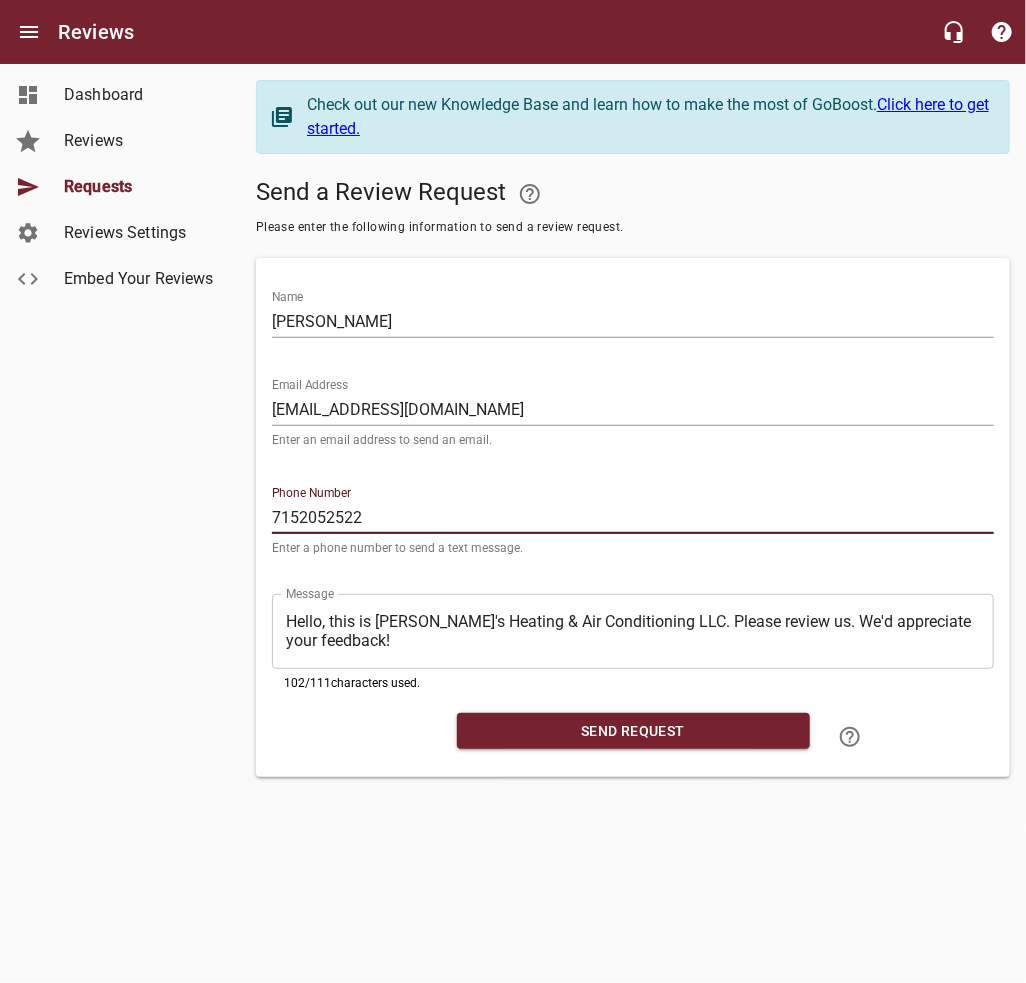 type on "7152052522" 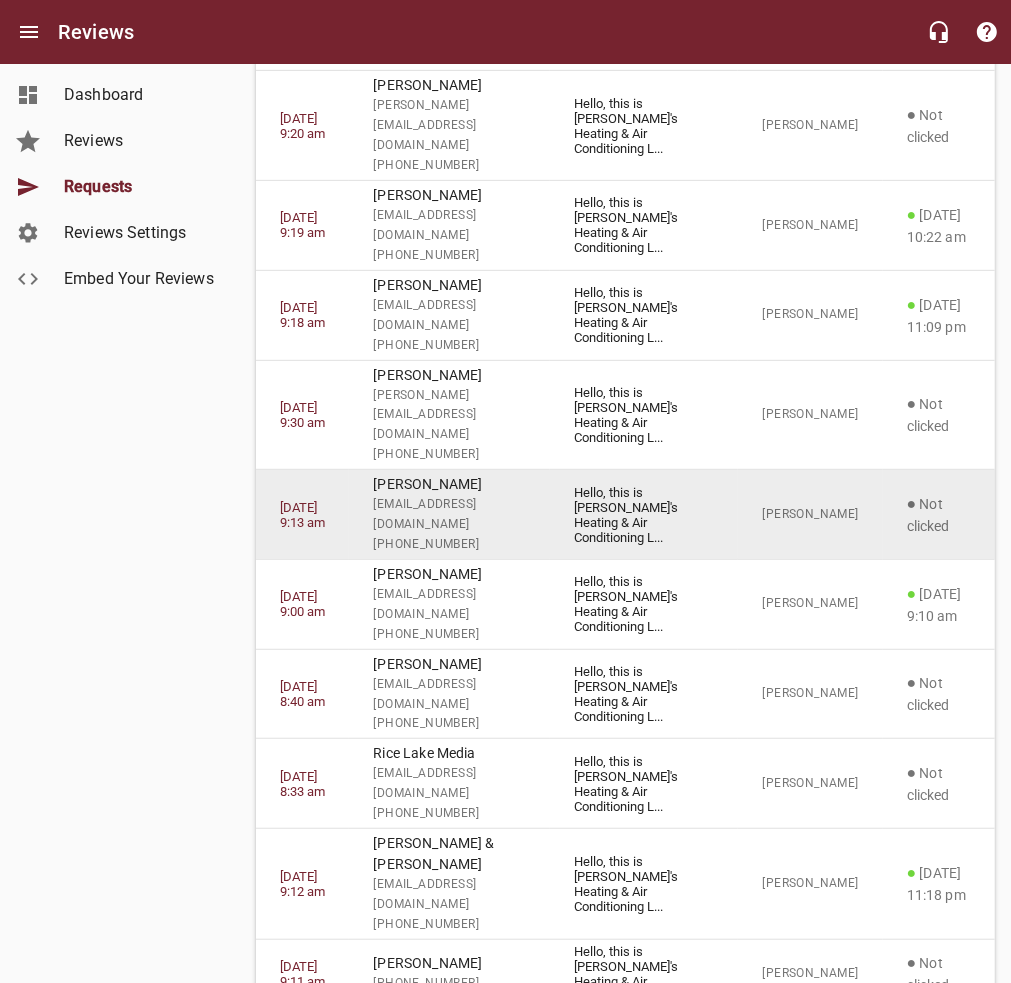 scroll, scrollTop: 0, scrollLeft: 0, axis: both 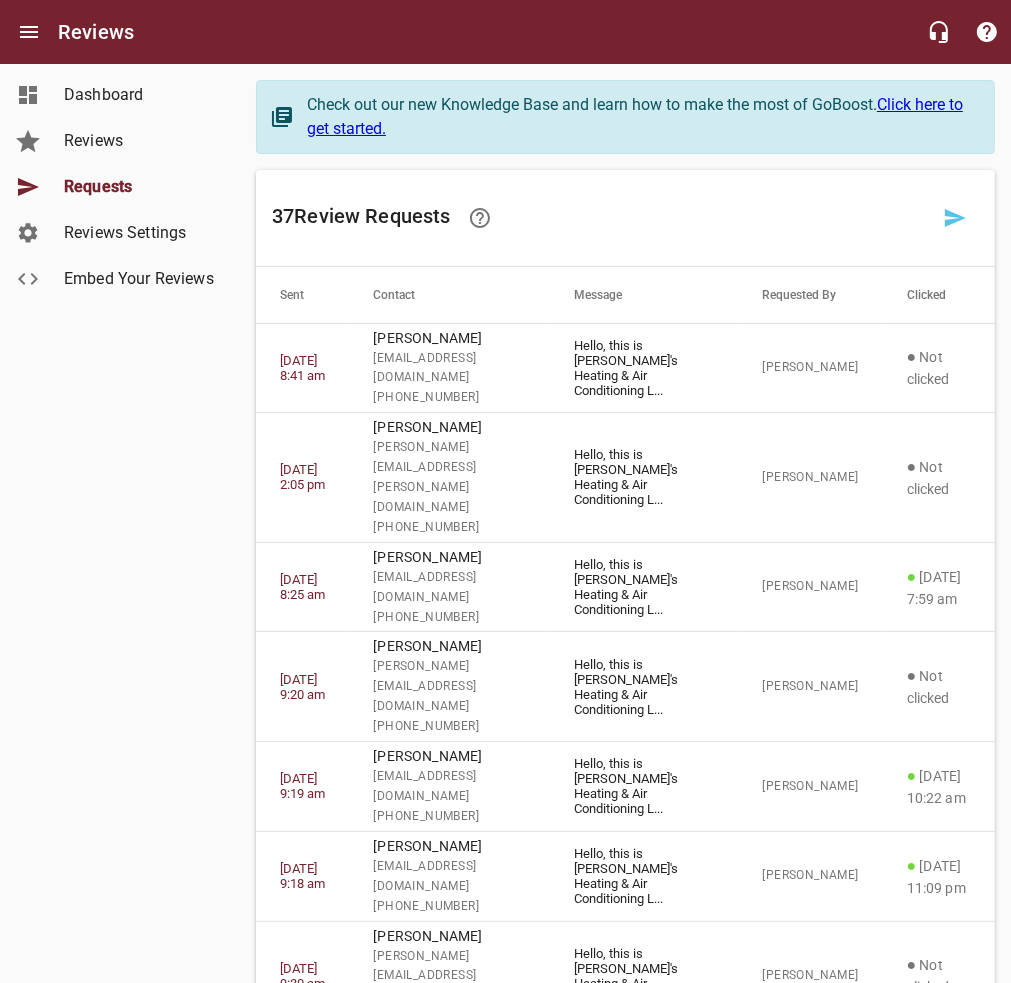 click on "Requests" at bounding box center [140, 187] 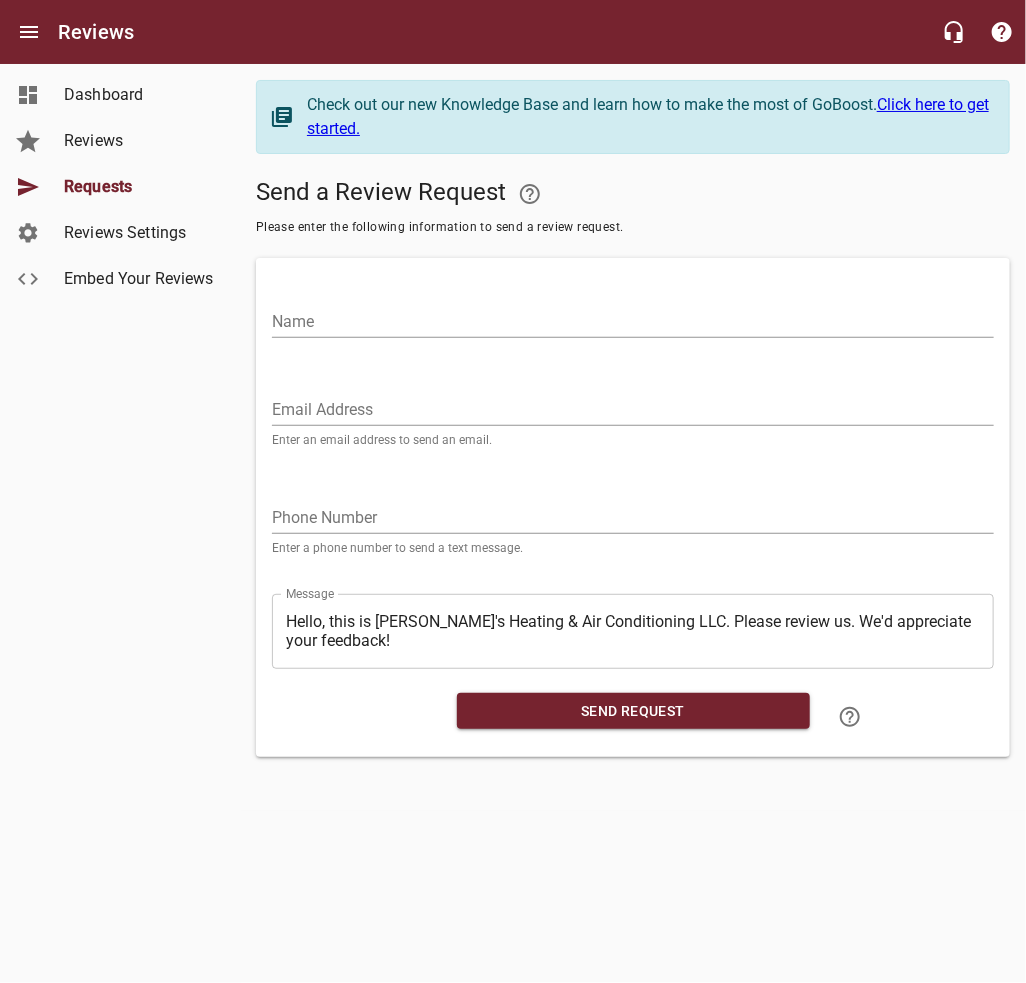 click on "Name" at bounding box center [633, 322] 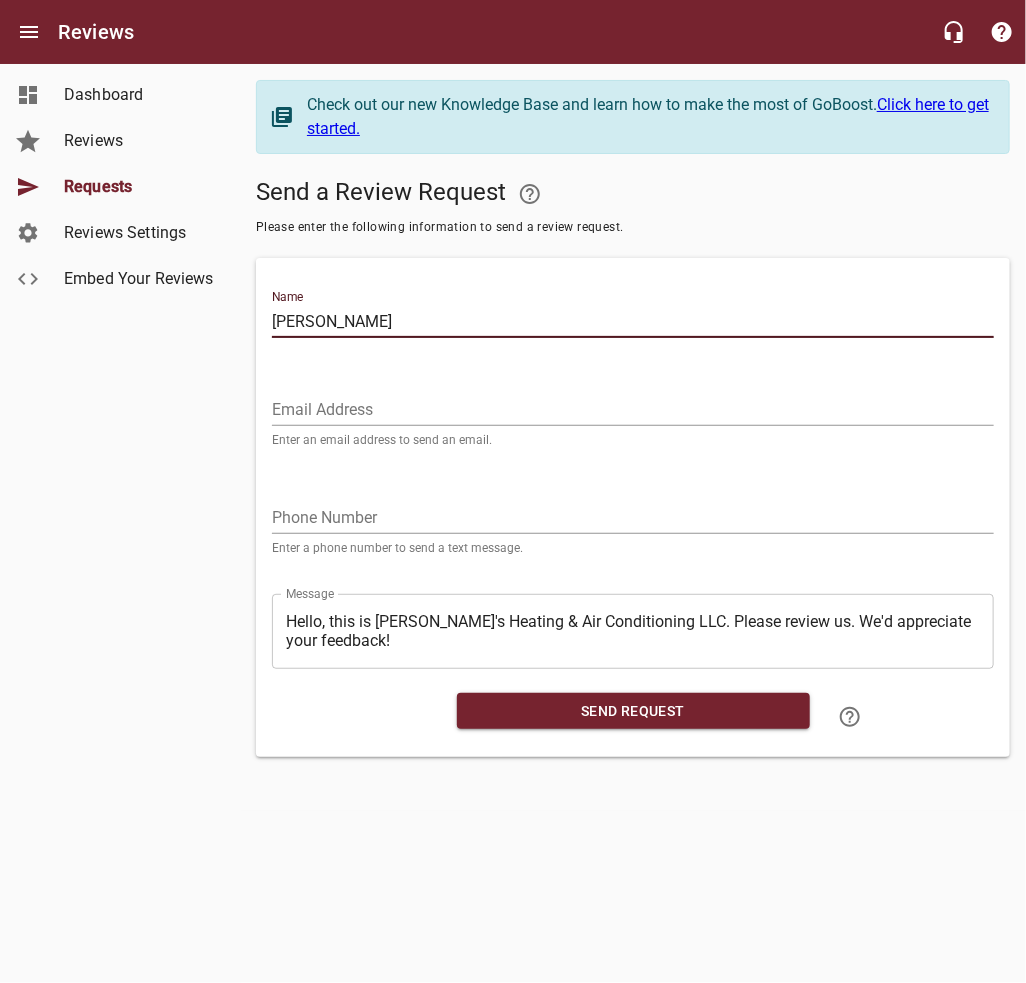 type on "[PERSON_NAME]" 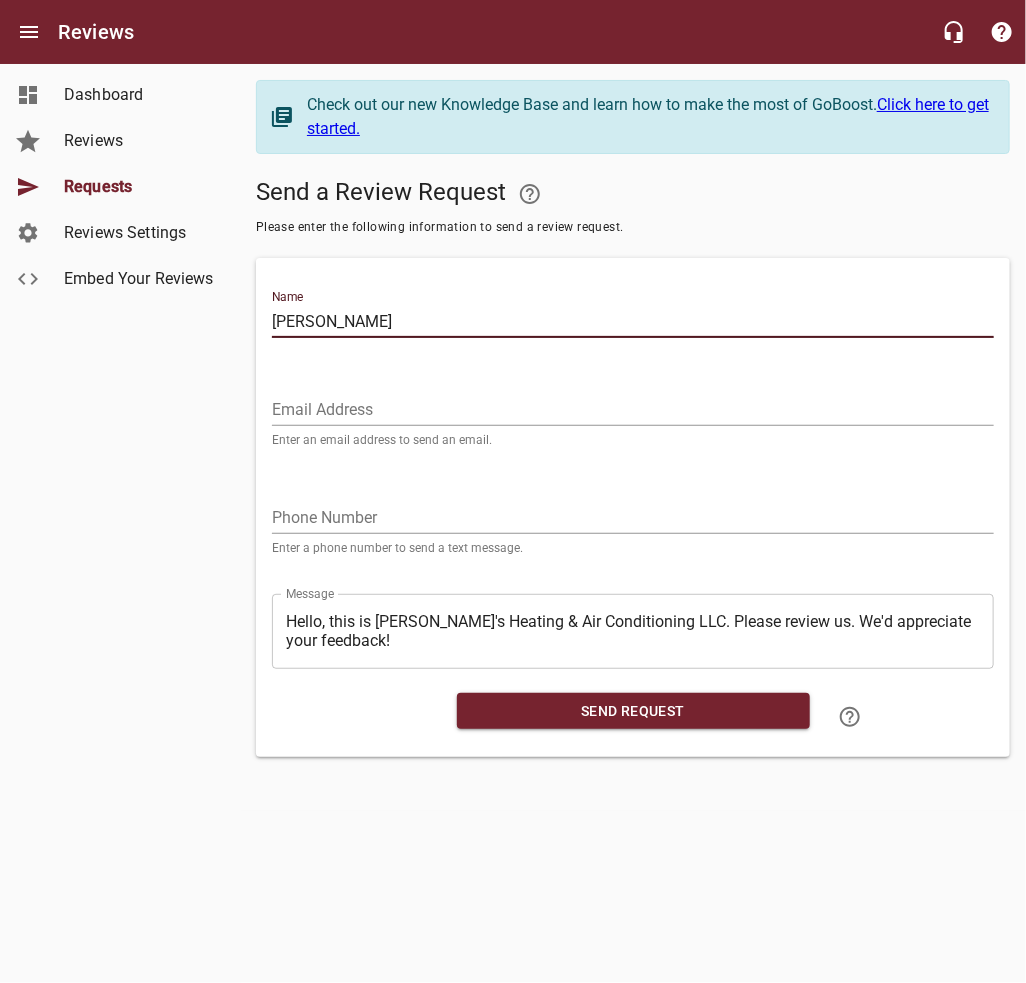 type on "[PERSON_NAME]" 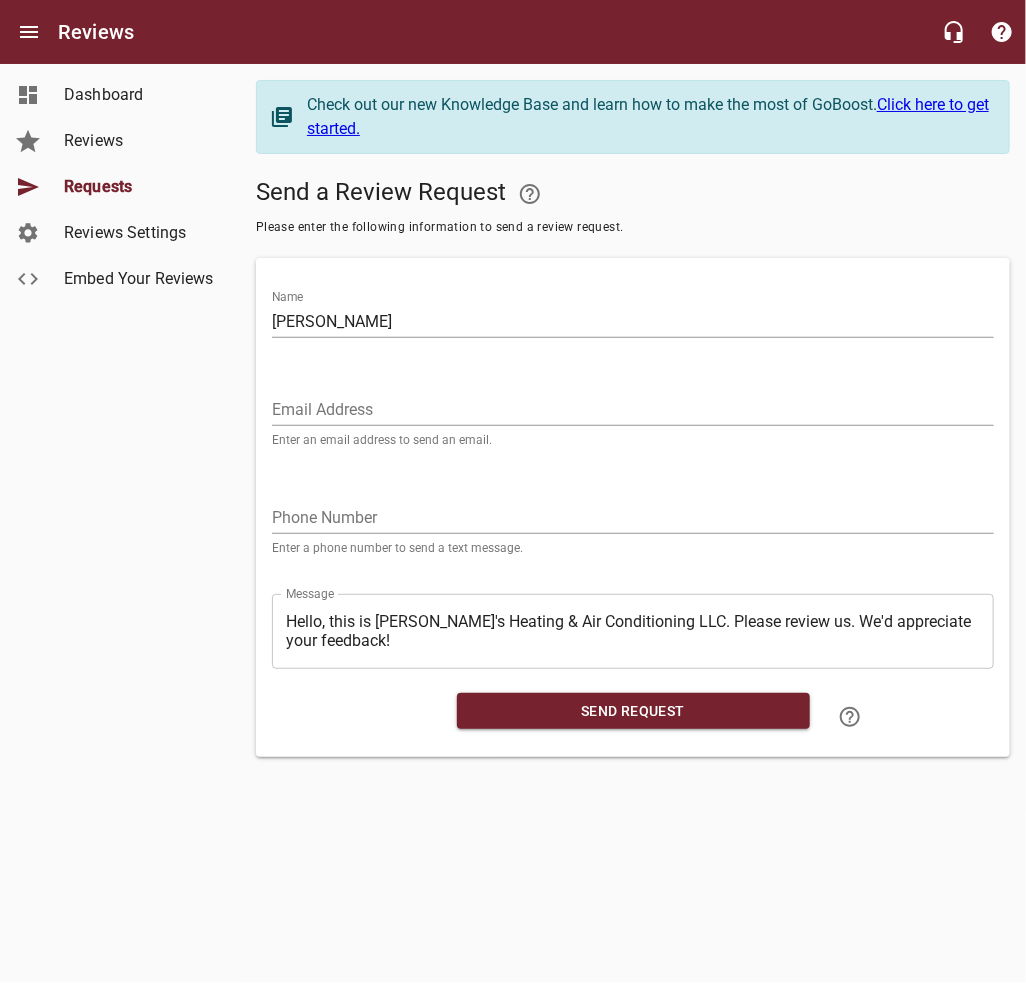 click on "Email Address Enter an email address to send an email." at bounding box center [633, 412] 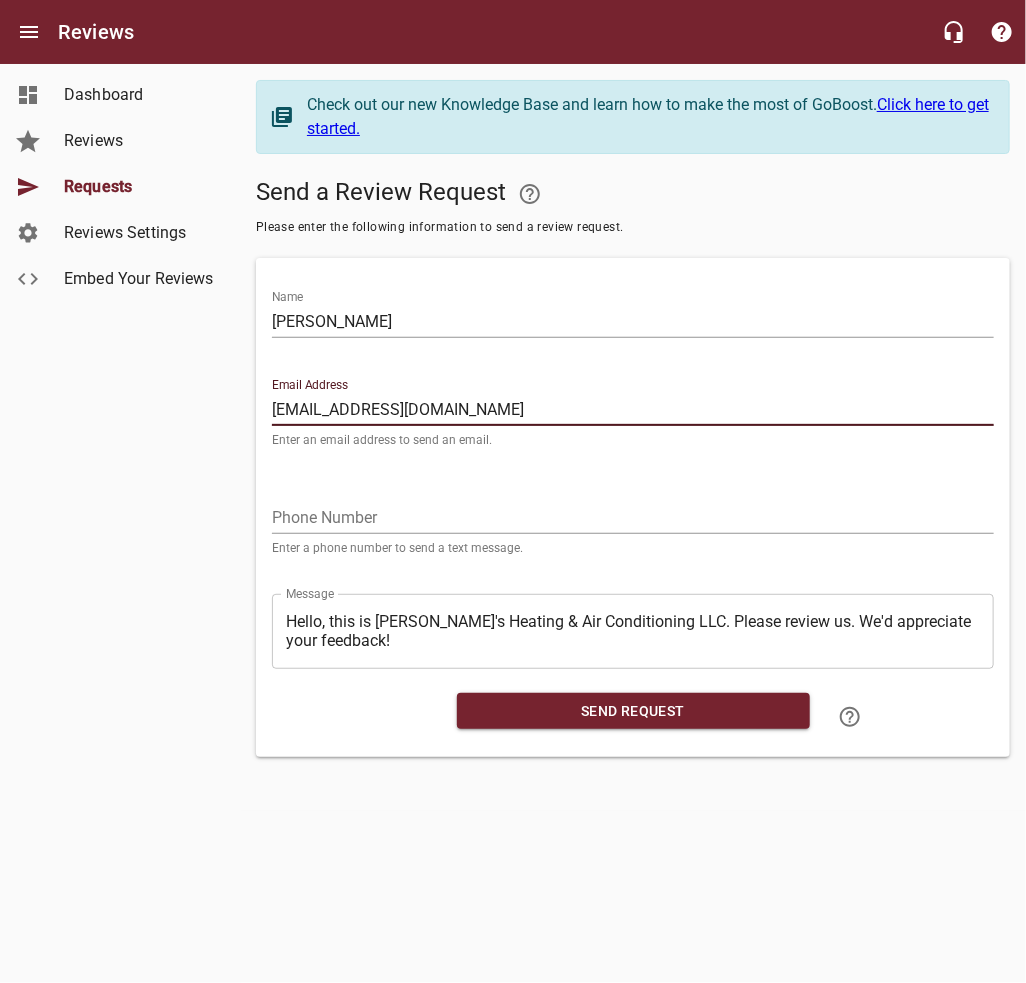 type on "[EMAIL_ADDRESS][DOMAIN_NAME]" 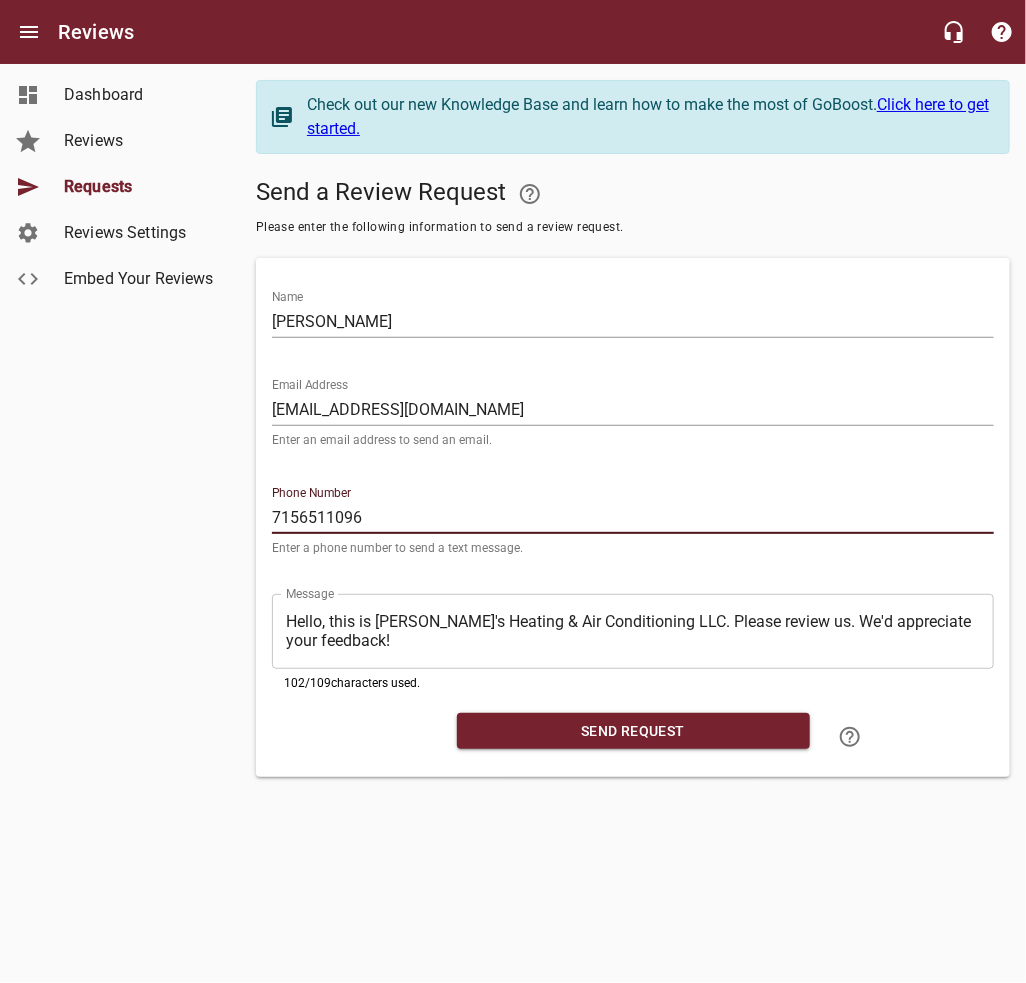 type on "7156511096" 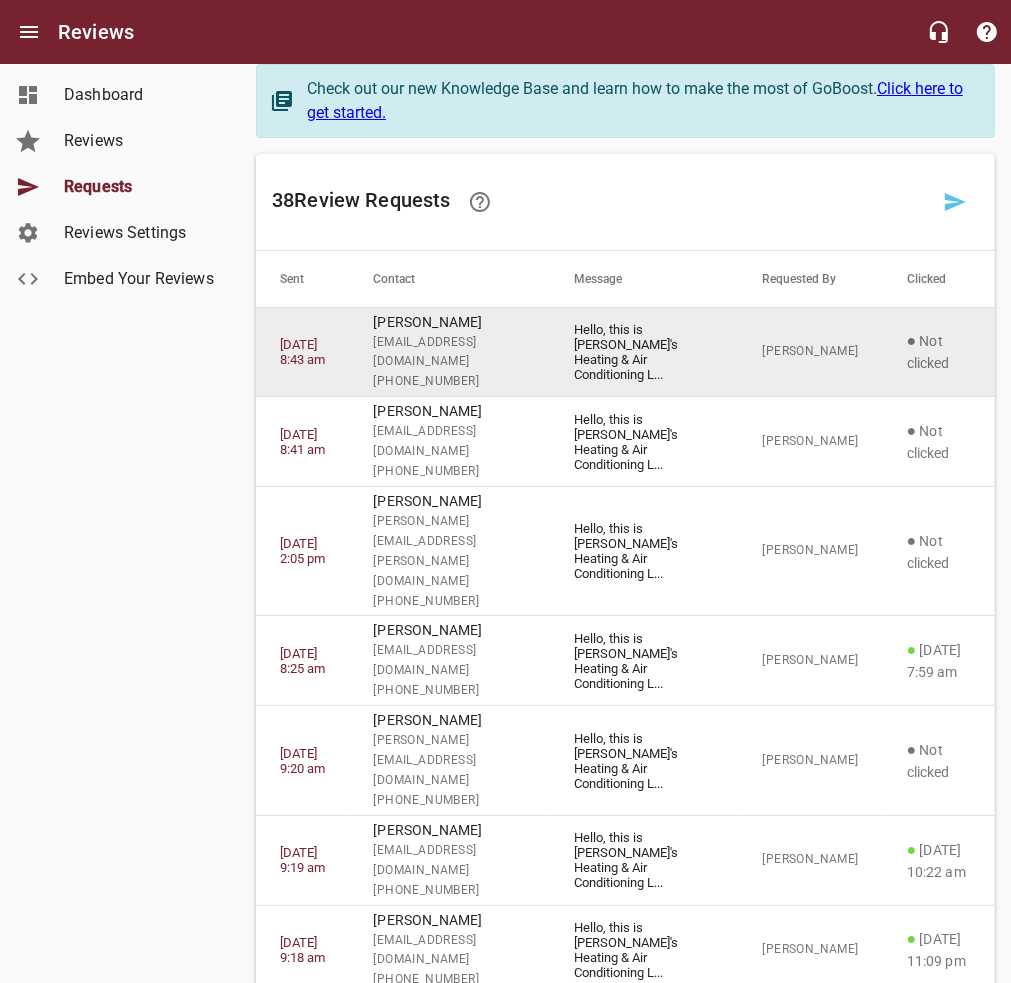 scroll, scrollTop: 0, scrollLeft: 0, axis: both 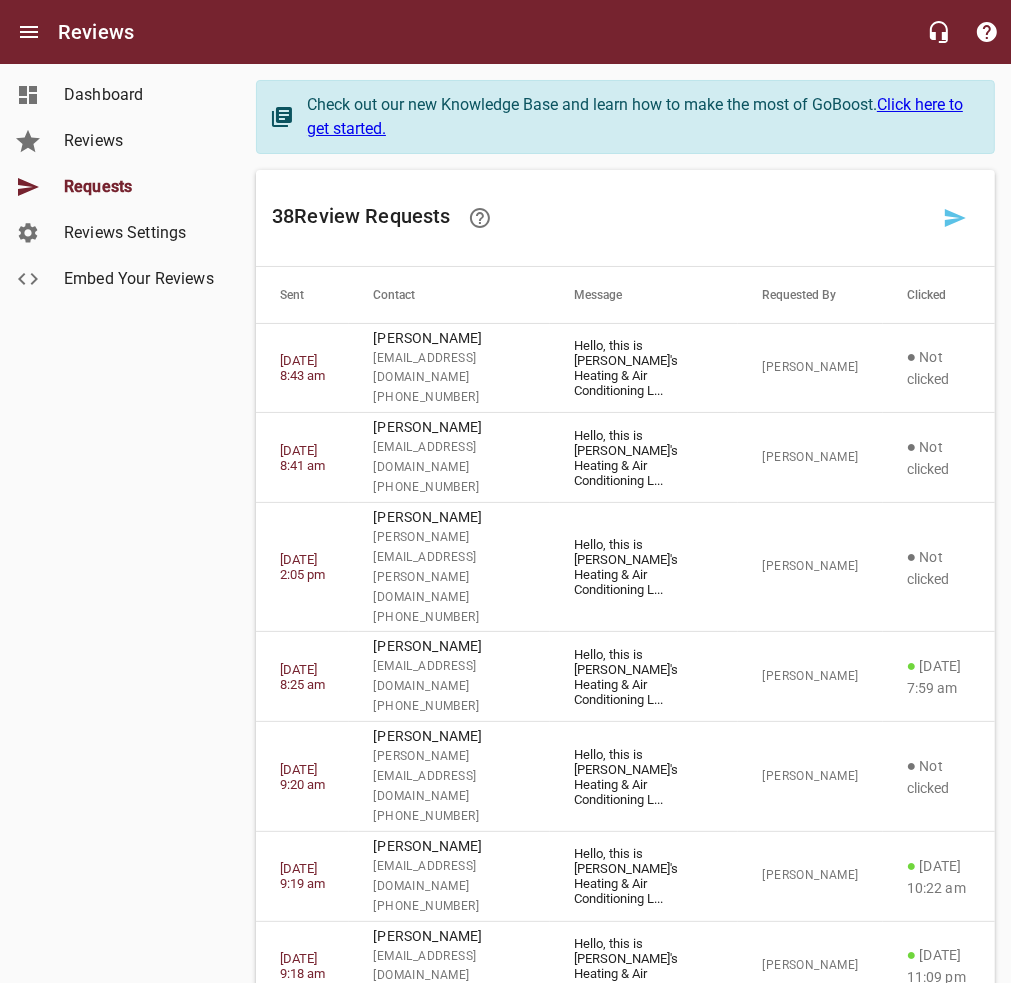 click on "Embed Your Reviews" at bounding box center (140, 279) 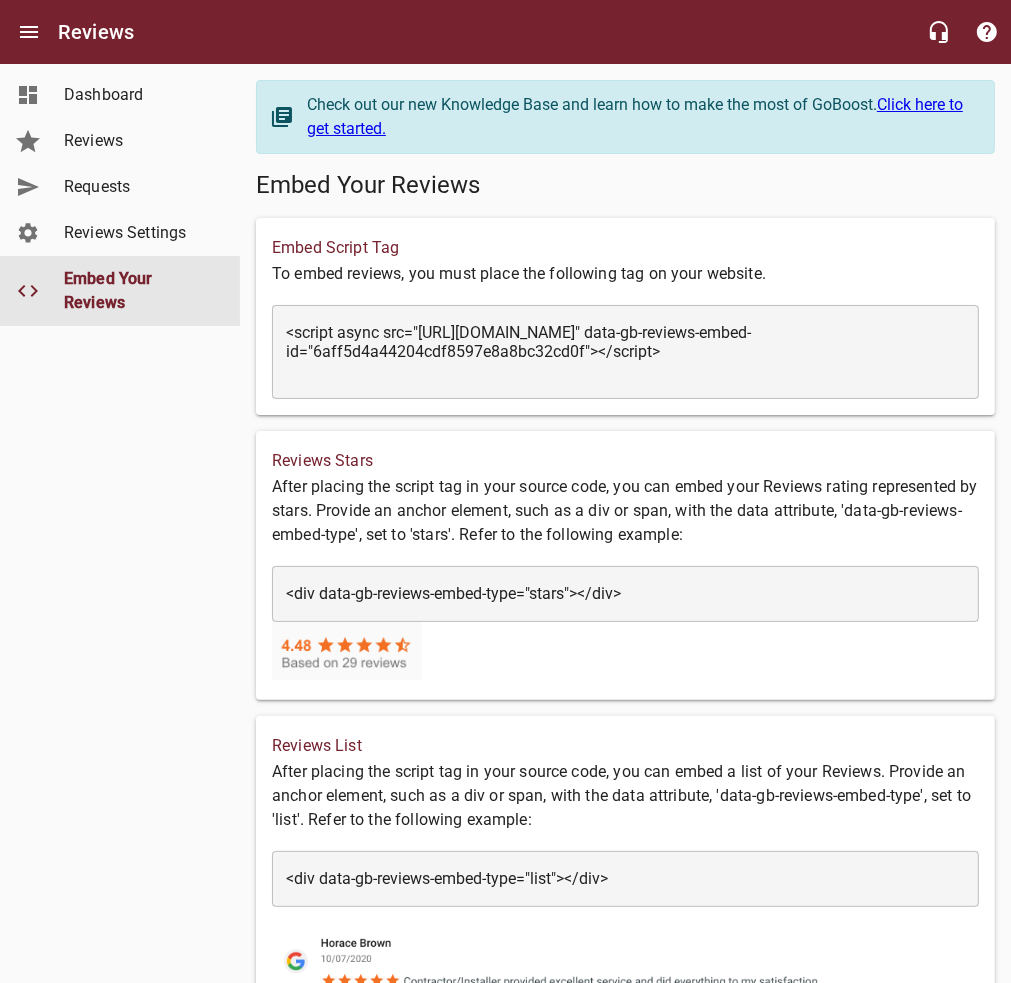 scroll, scrollTop: 0, scrollLeft: 0, axis: both 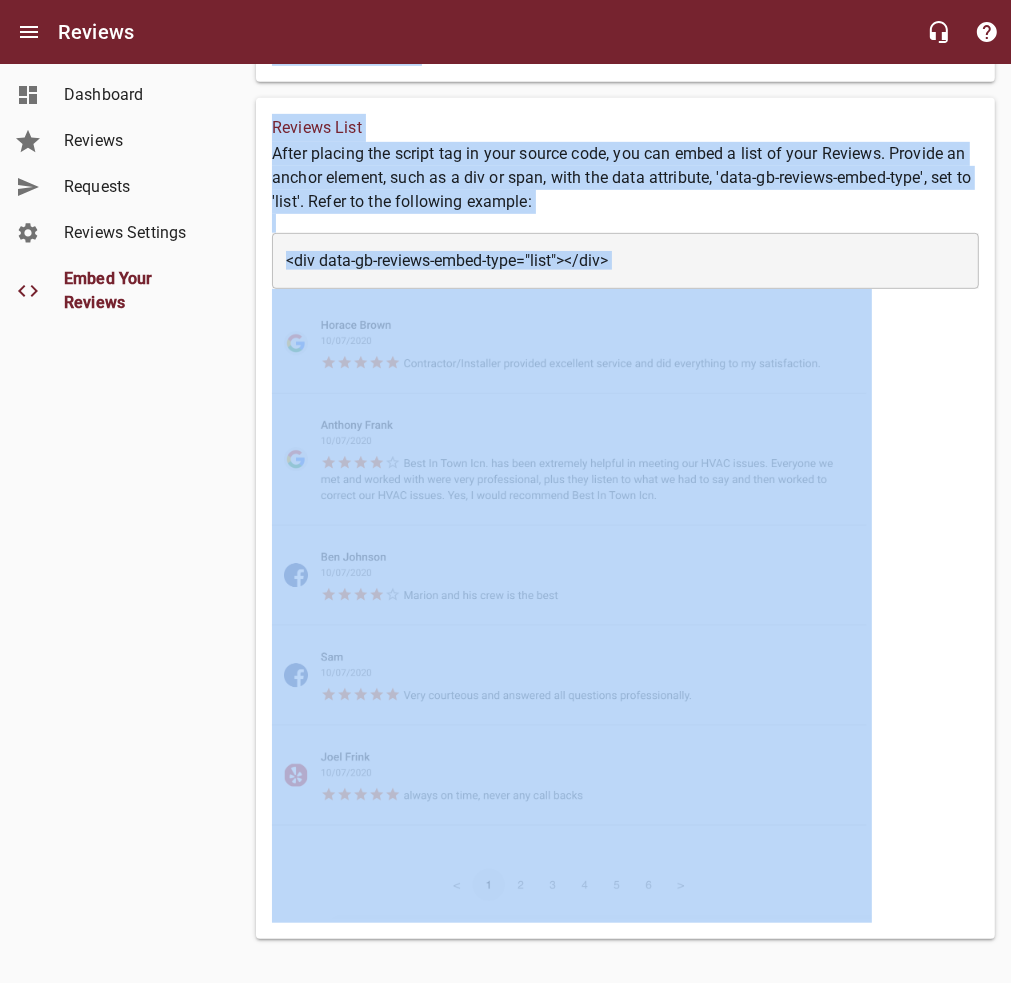 drag, startPoint x: 269, startPoint y: 248, endPoint x: 608, endPoint y: 719, distance: 580.312 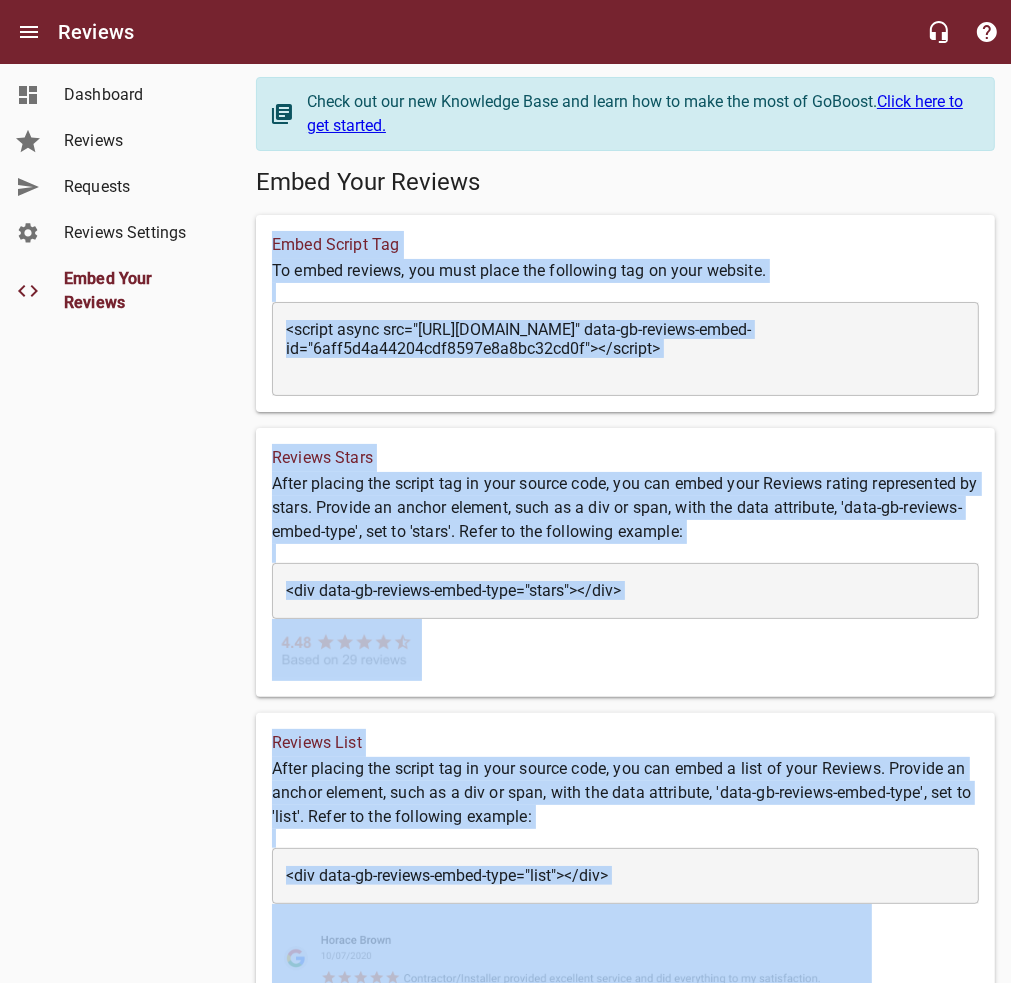 scroll, scrollTop: 0, scrollLeft: 0, axis: both 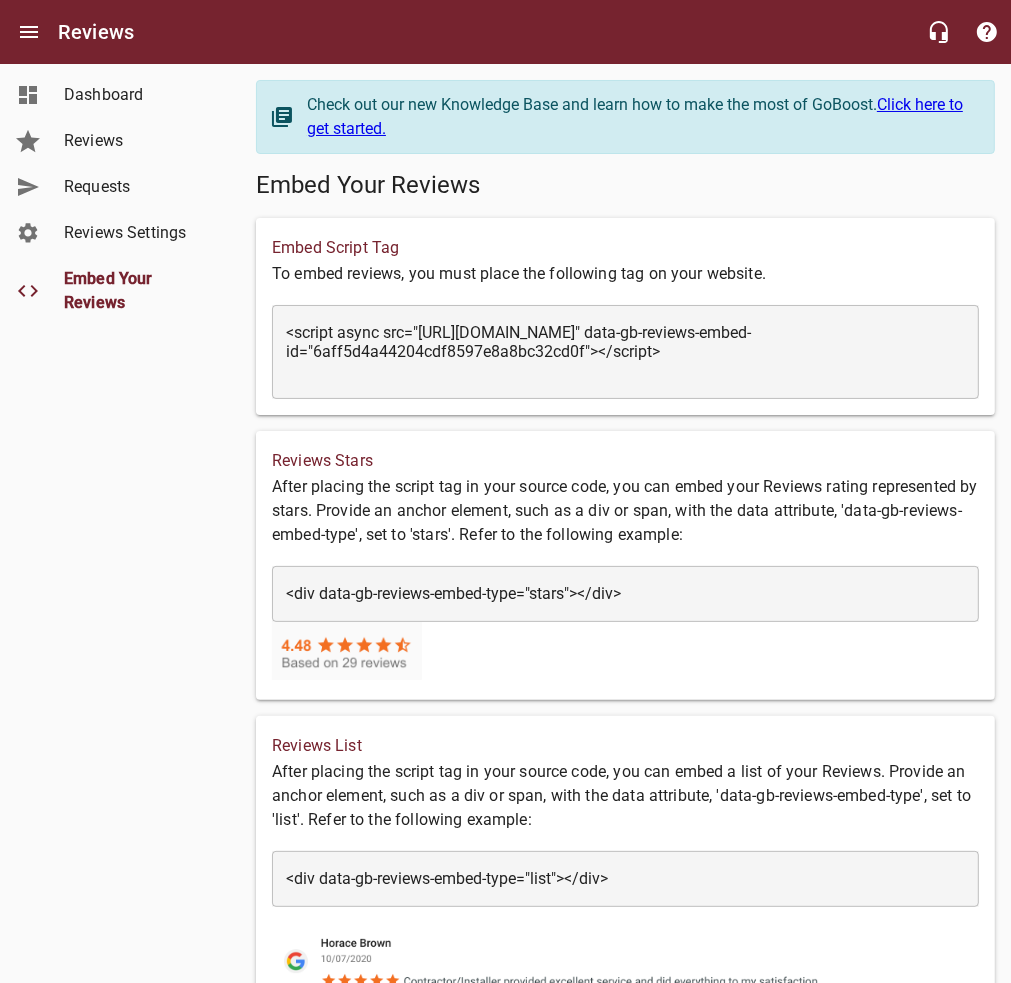 click on "Dashboard Reviews Requests Reviews Settings Embed Your Reviews" at bounding box center (120, 491) 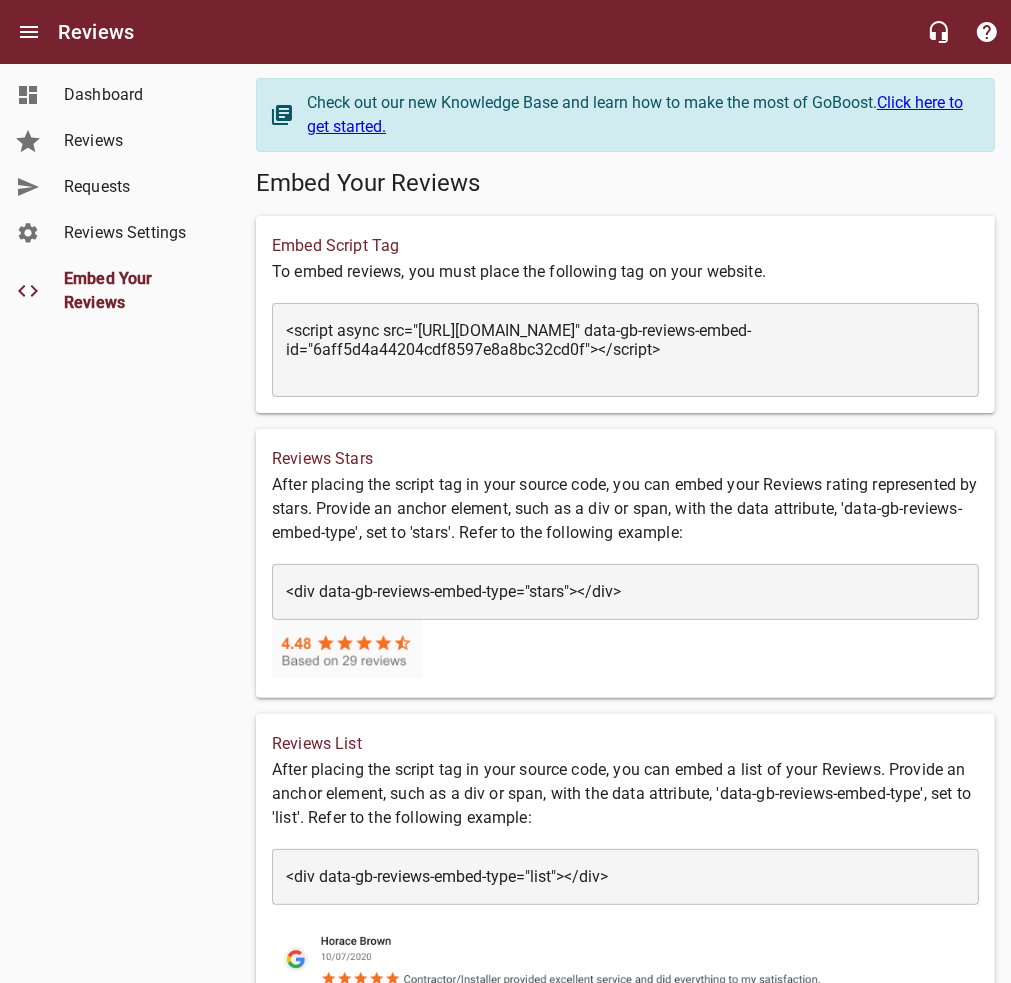 scroll, scrollTop: 0, scrollLeft: 0, axis: both 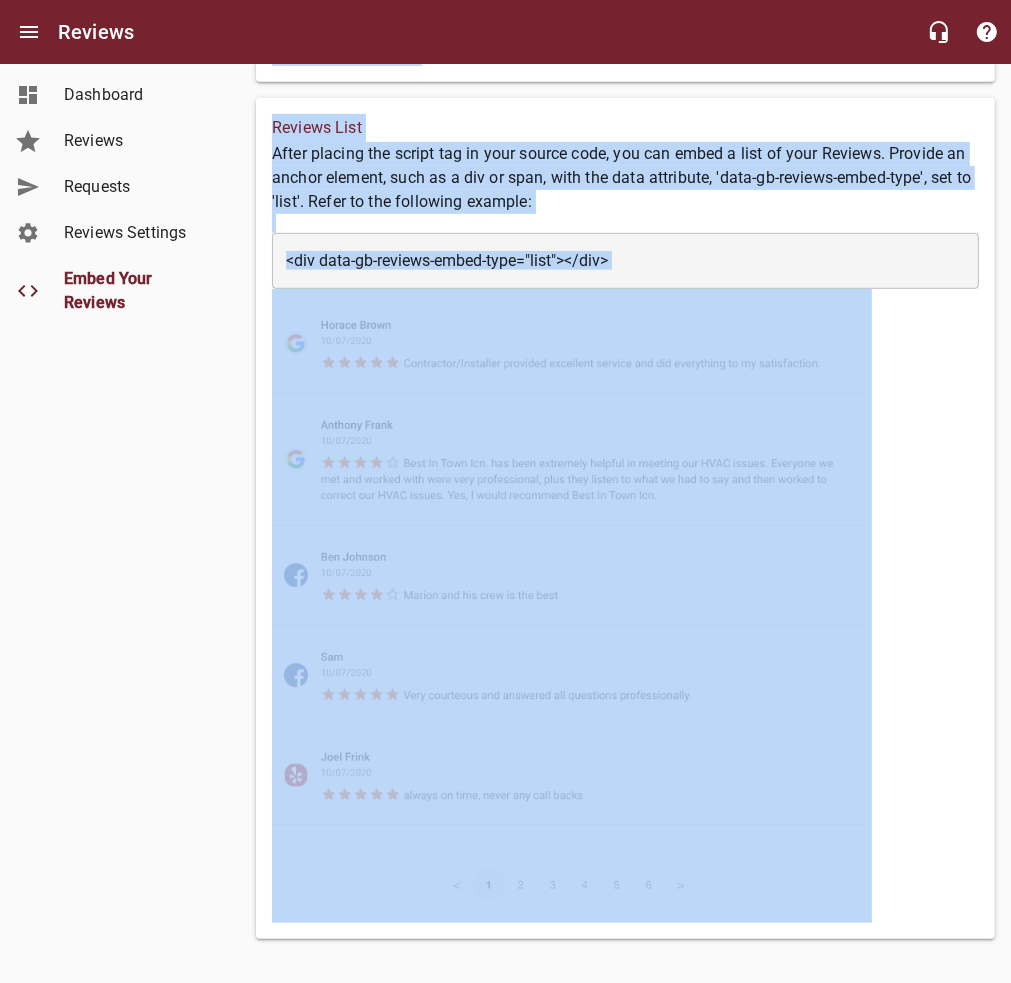 drag, startPoint x: 284, startPoint y: 251, endPoint x: 630, endPoint y: 957, distance: 786.22644 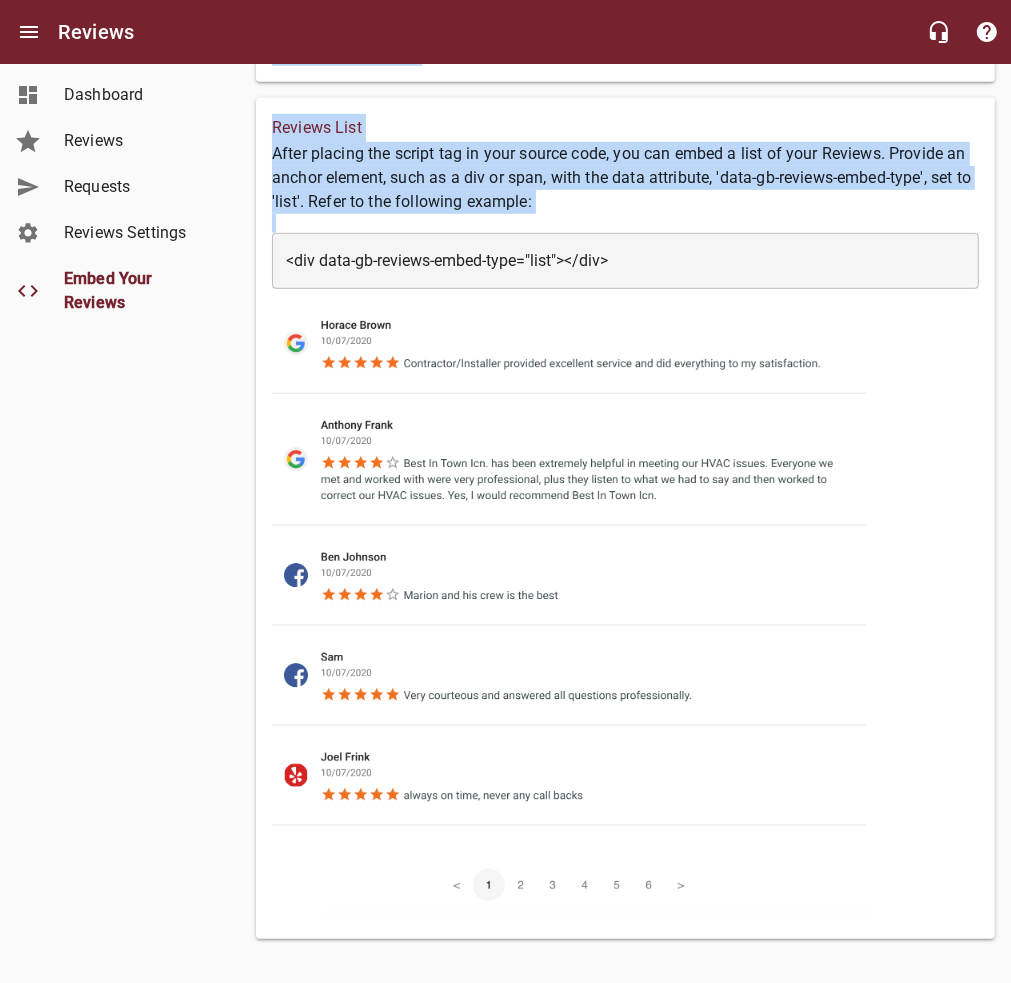 click at bounding box center [572, 604] 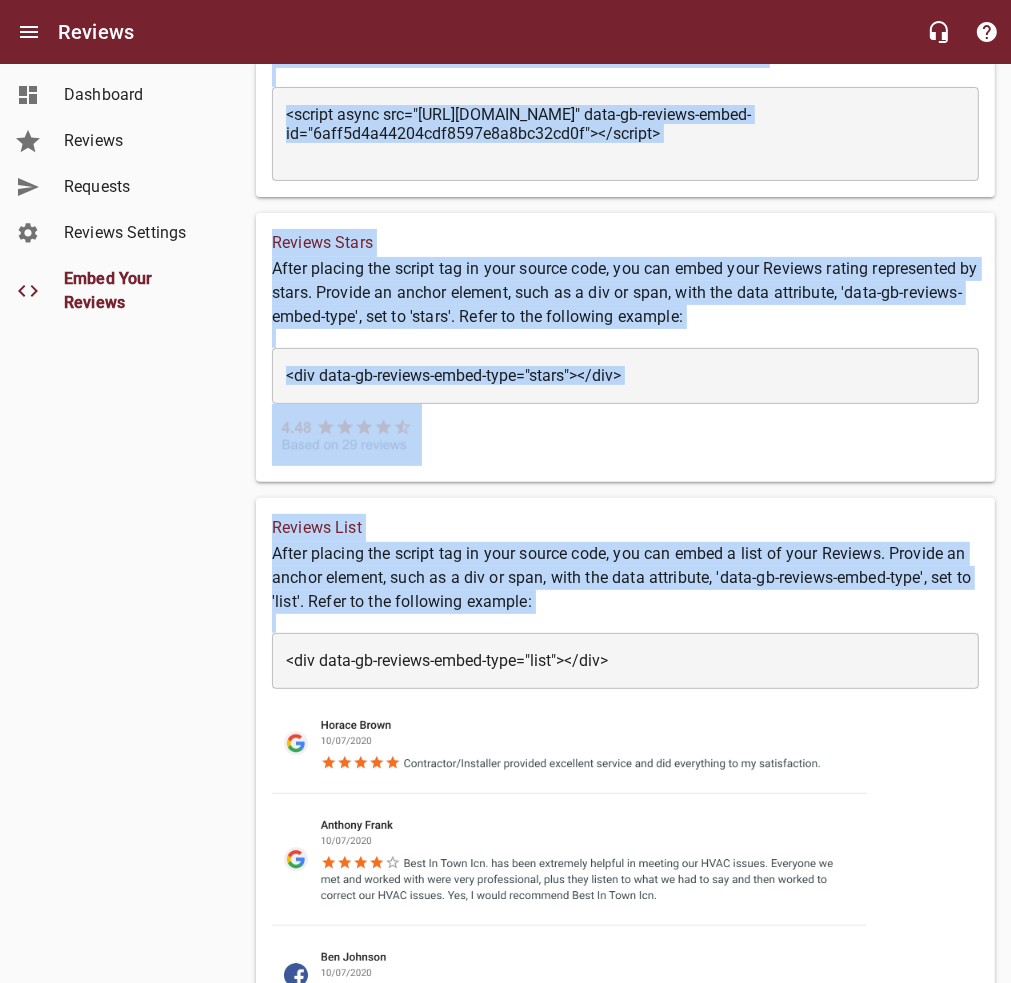 click on "Check out our new Knowledge Base and learn how to make the most of GoBoost.   Click here to get started. Embed Your Reviews Embed Script Tag To embed reviews, you must place the following tag on your website. ​ <script async src="[URL][DOMAIN_NAME]" data-gb-reviews-embed-id="6aff5d4a44204cdf8597e8a8bc32cd0f"></script> <script async src="[URL][DOMAIN_NAME]" data-gb-reviews-embed-id="6aff5d4a44204cdf8597e8a8bc32cd0f"></script> Reviews Stars After placing the script tag in your source code, you can embed your Reviews rating represented by stars. Provide an anchor element, such as a div or span, with the data attribute, 'data-gb-reviews-embed-type', set to 'stars'. Refer to the following example: ​ <div data-gb-reviews-embed-type="stars"></div> <div data-gb-reviews-embed-type="stars"></div> Reviews List ​ <div data-gb-reviews-embed-type="list"></div>" at bounding box center (625, 600) 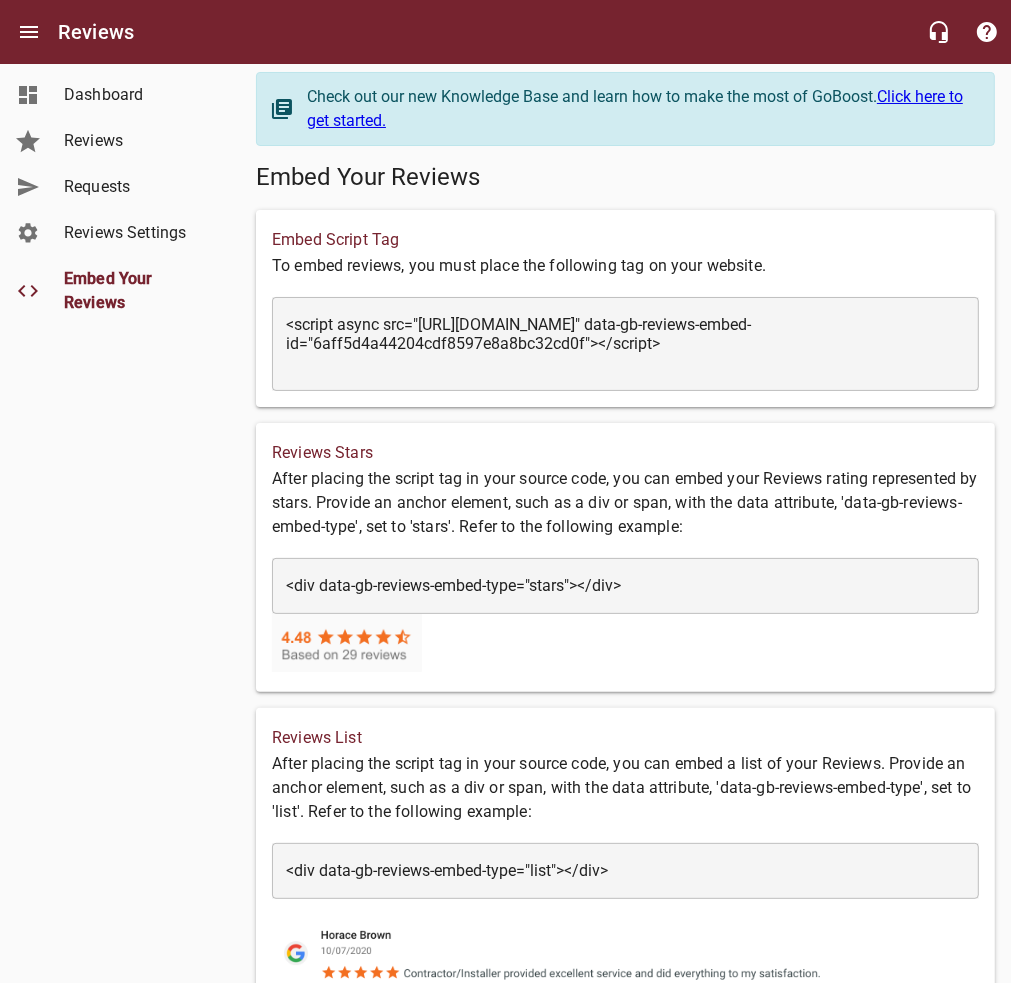 scroll, scrollTop: 0, scrollLeft: 0, axis: both 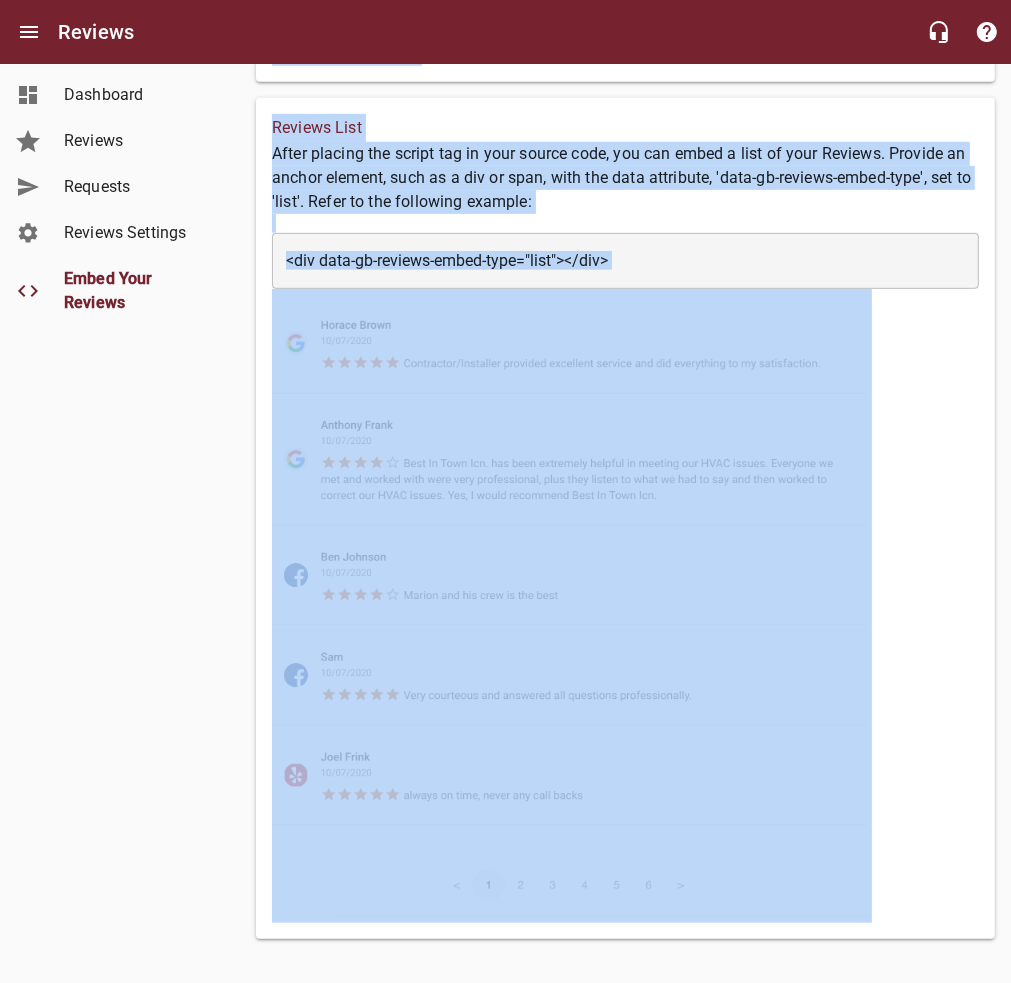 drag, startPoint x: 260, startPoint y: 180, endPoint x: 689, endPoint y: 983, distance: 910.412 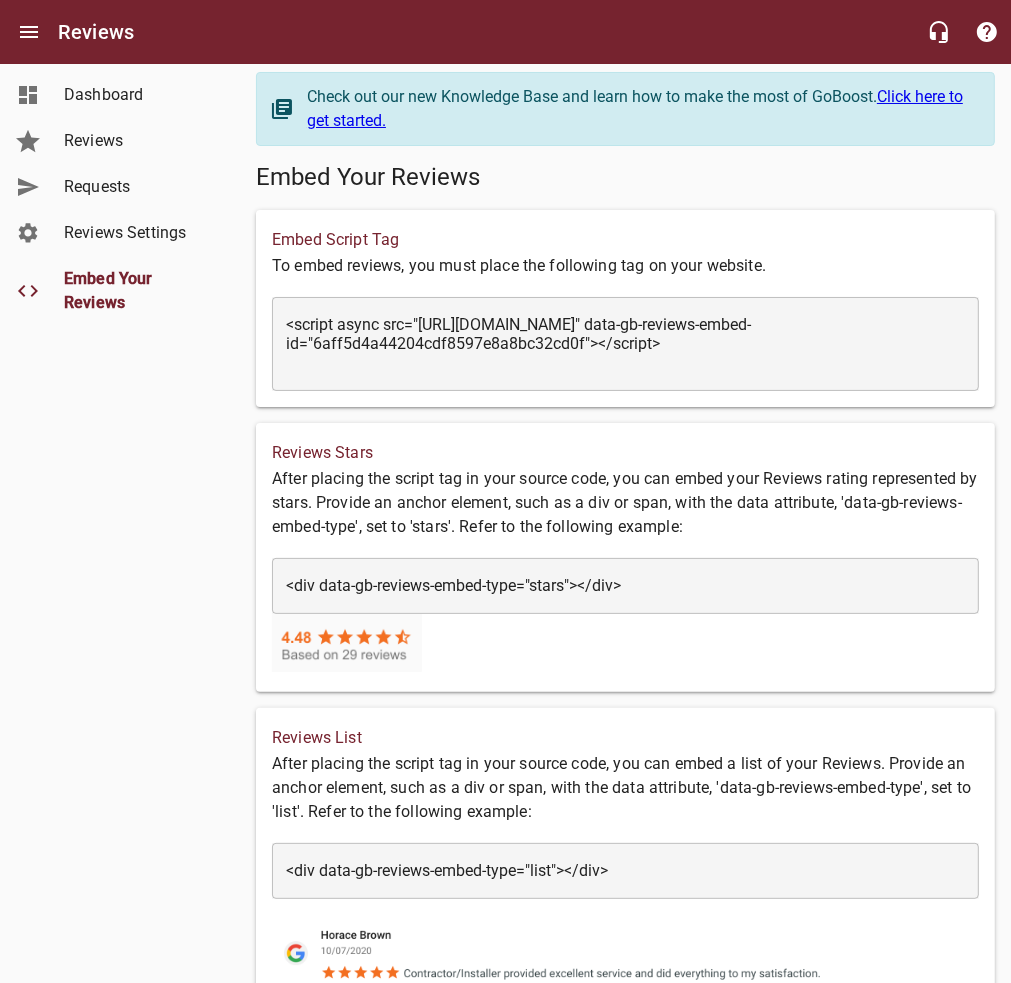 scroll, scrollTop: 0, scrollLeft: 0, axis: both 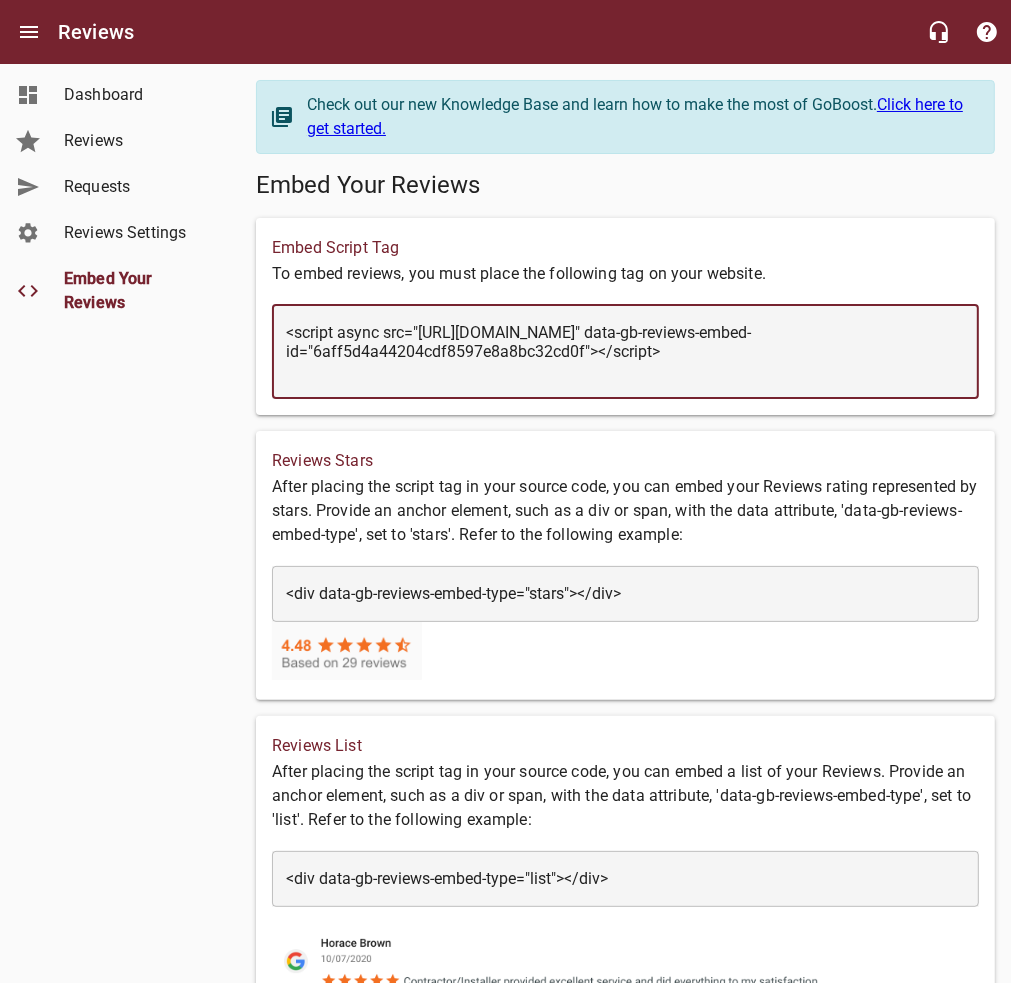 drag, startPoint x: 287, startPoint y: 335, endPoint x: 467, endPoint y: 363, distance: 182.16476 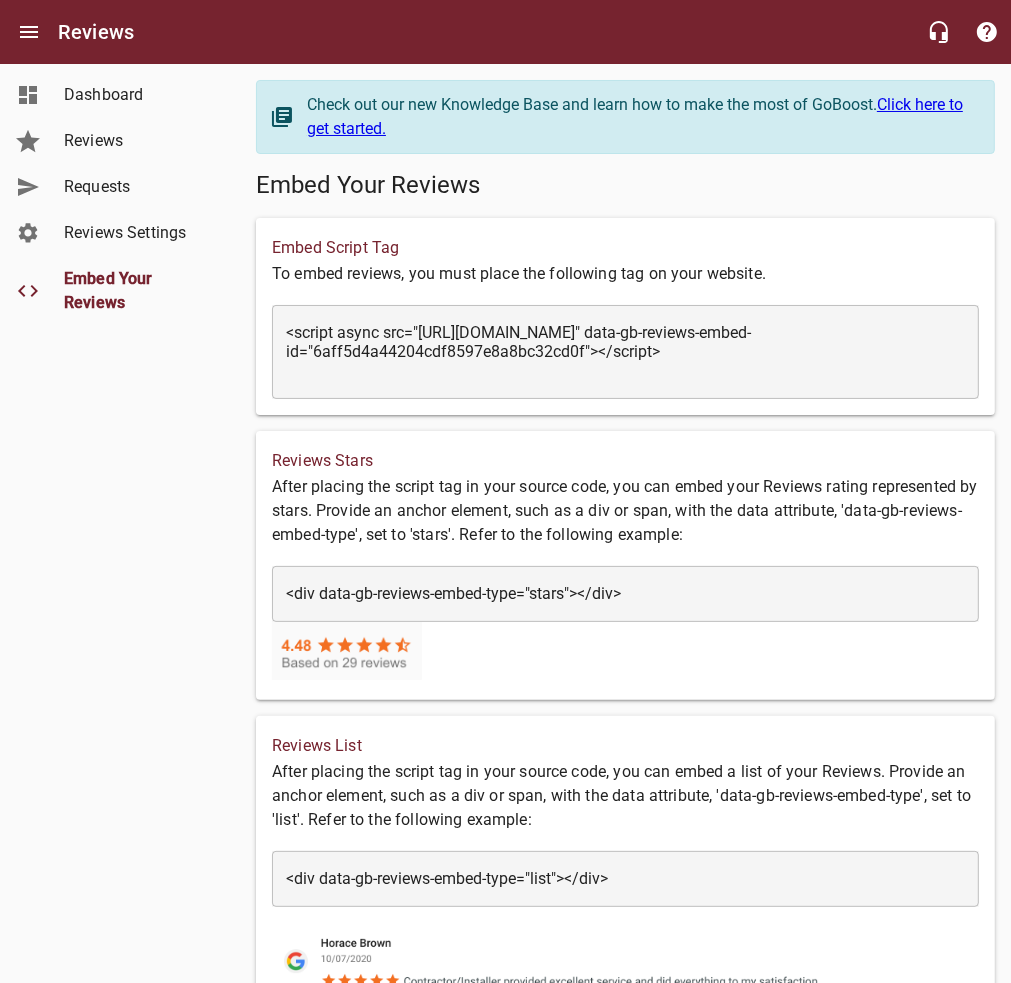 click on "Dashboard Reviews Requests Reviews Settings Embed Your Reviews" at bounding box center [120, 491] 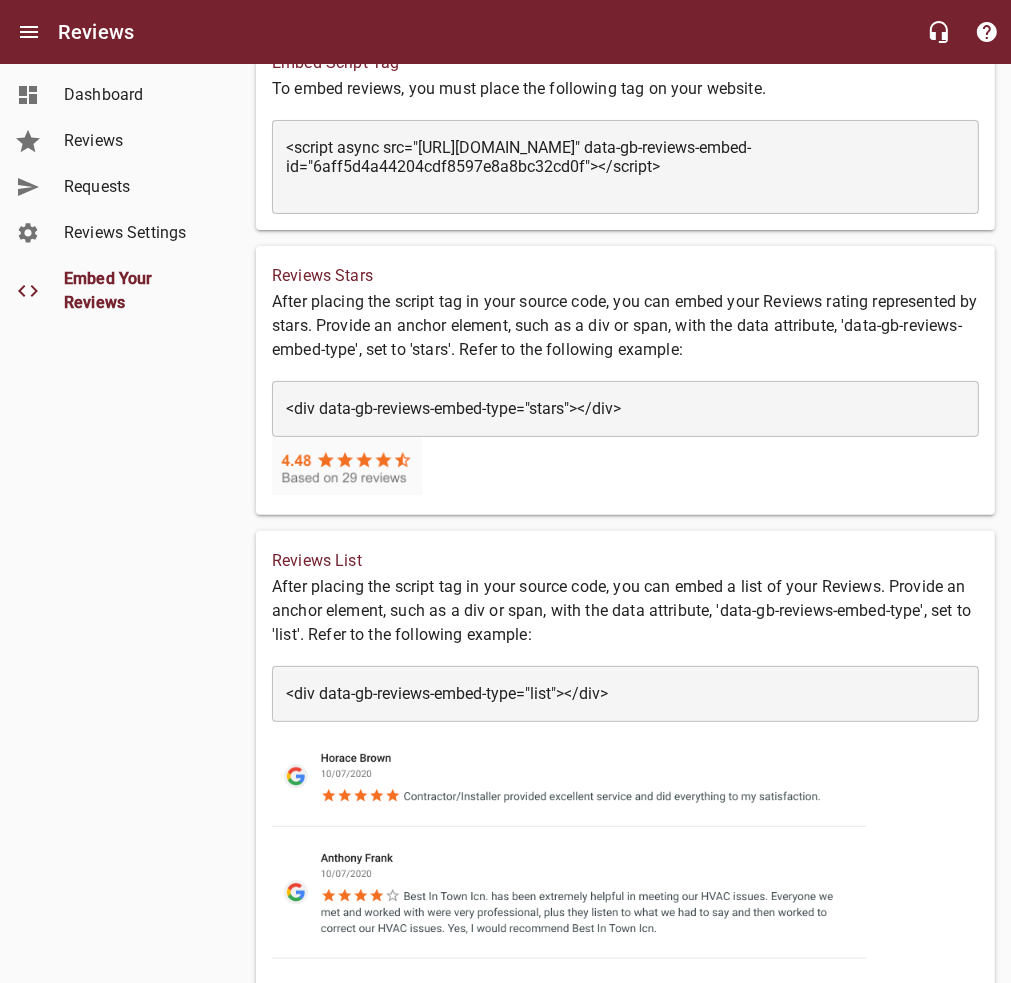 scroll, scrollTop: 0, scrollLeft: 0, axis: both 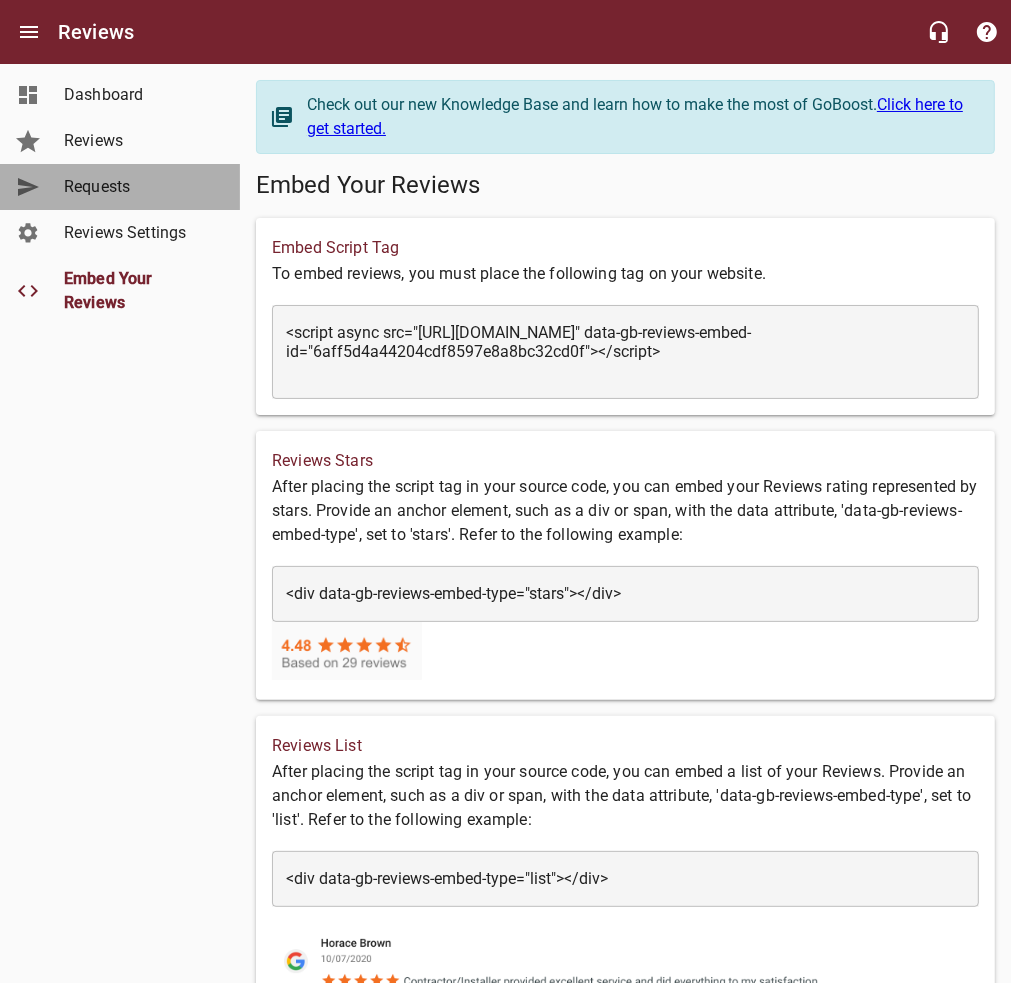 click on "Requests" at bounding box center (140, 187) 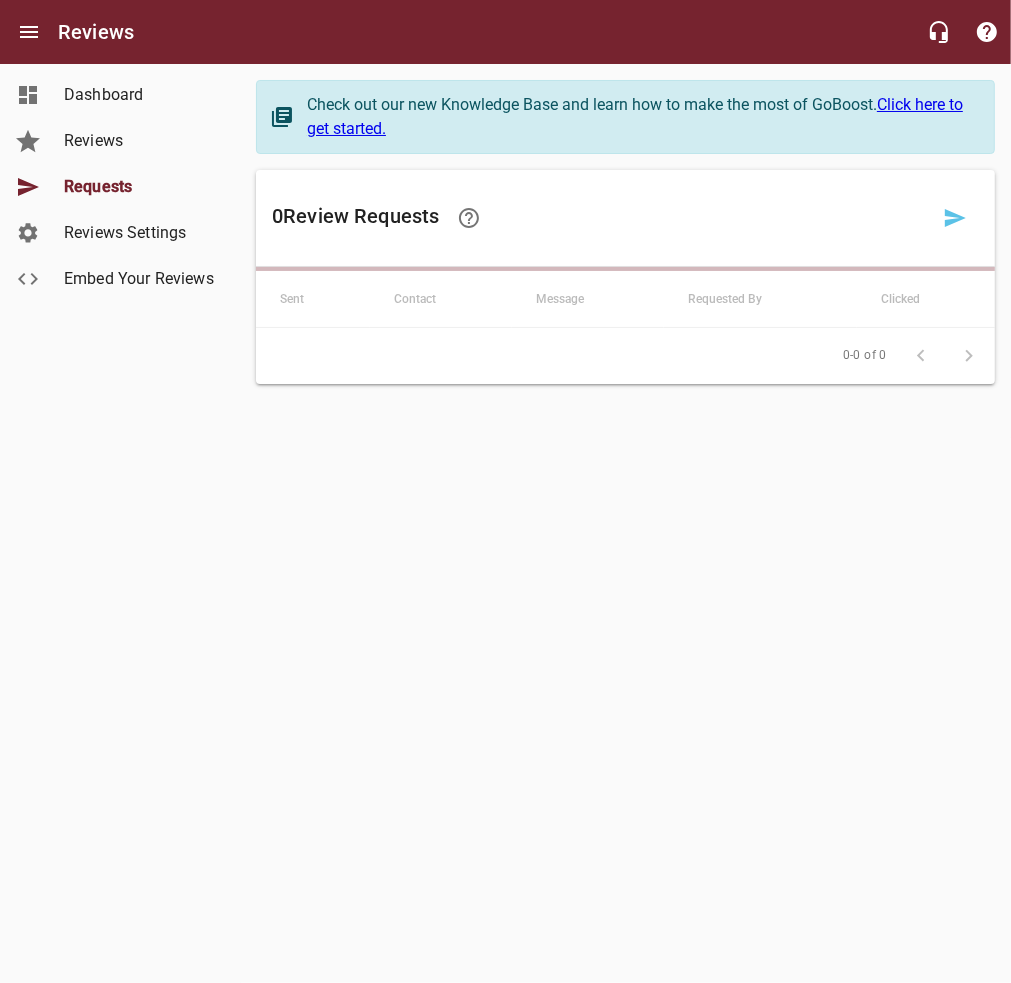 click on "Dashboard" at bounding box center [140, 95] 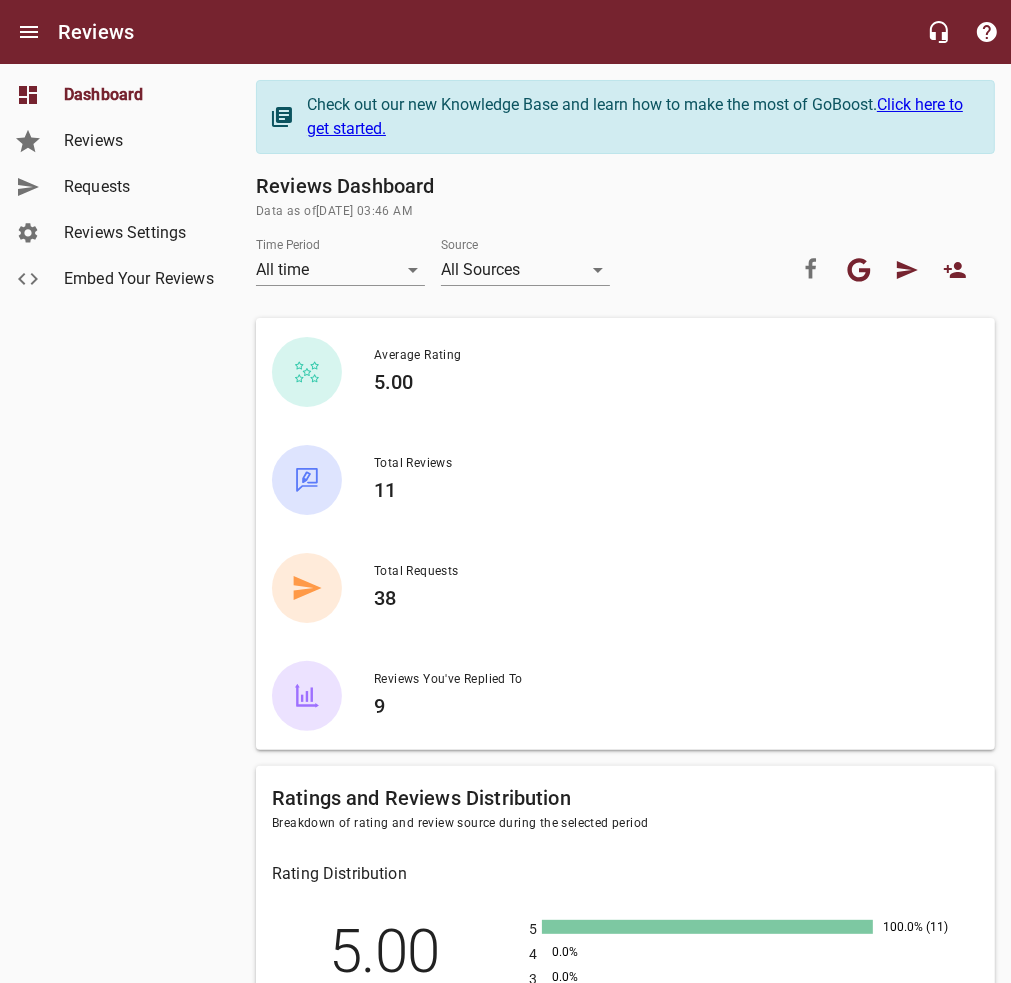 click on "Requests" at bounding box center [140, 187] 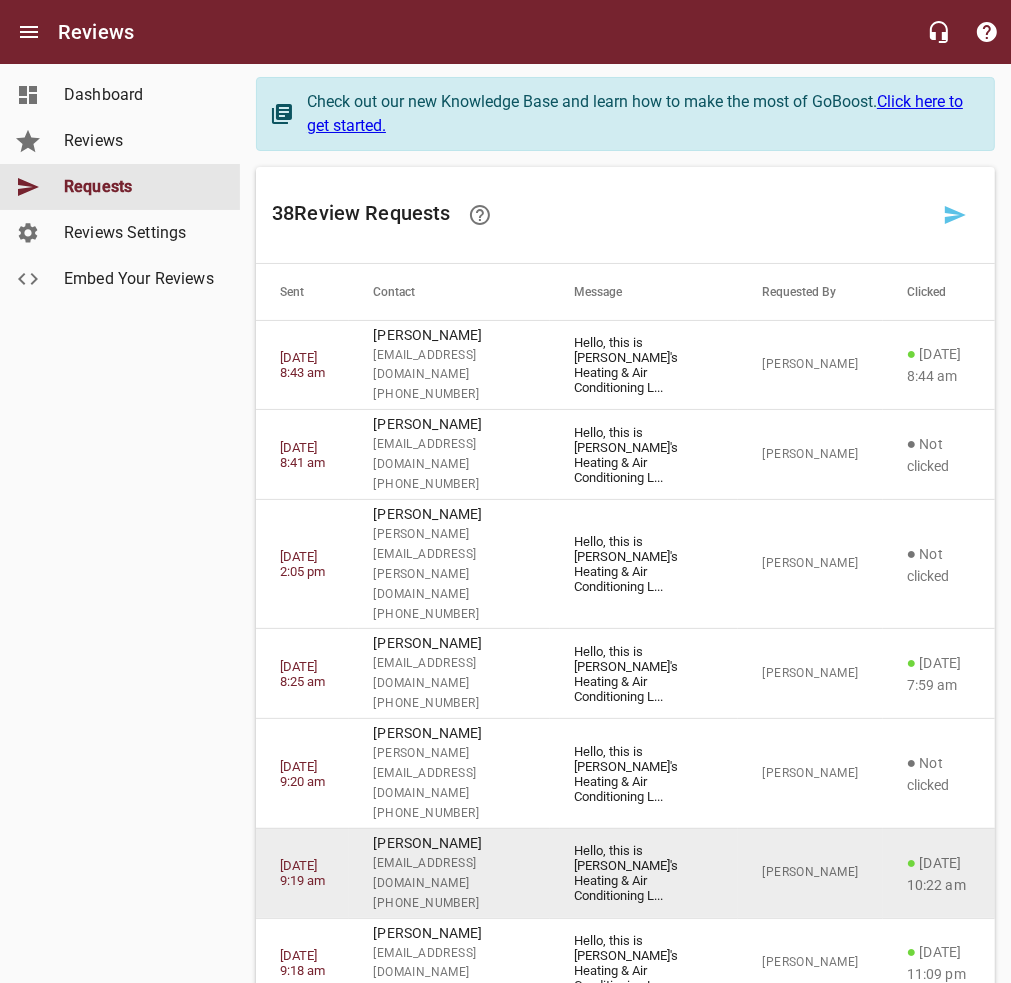 scroll, scrollTop: 0, scrollLeft: 0, axis: both 